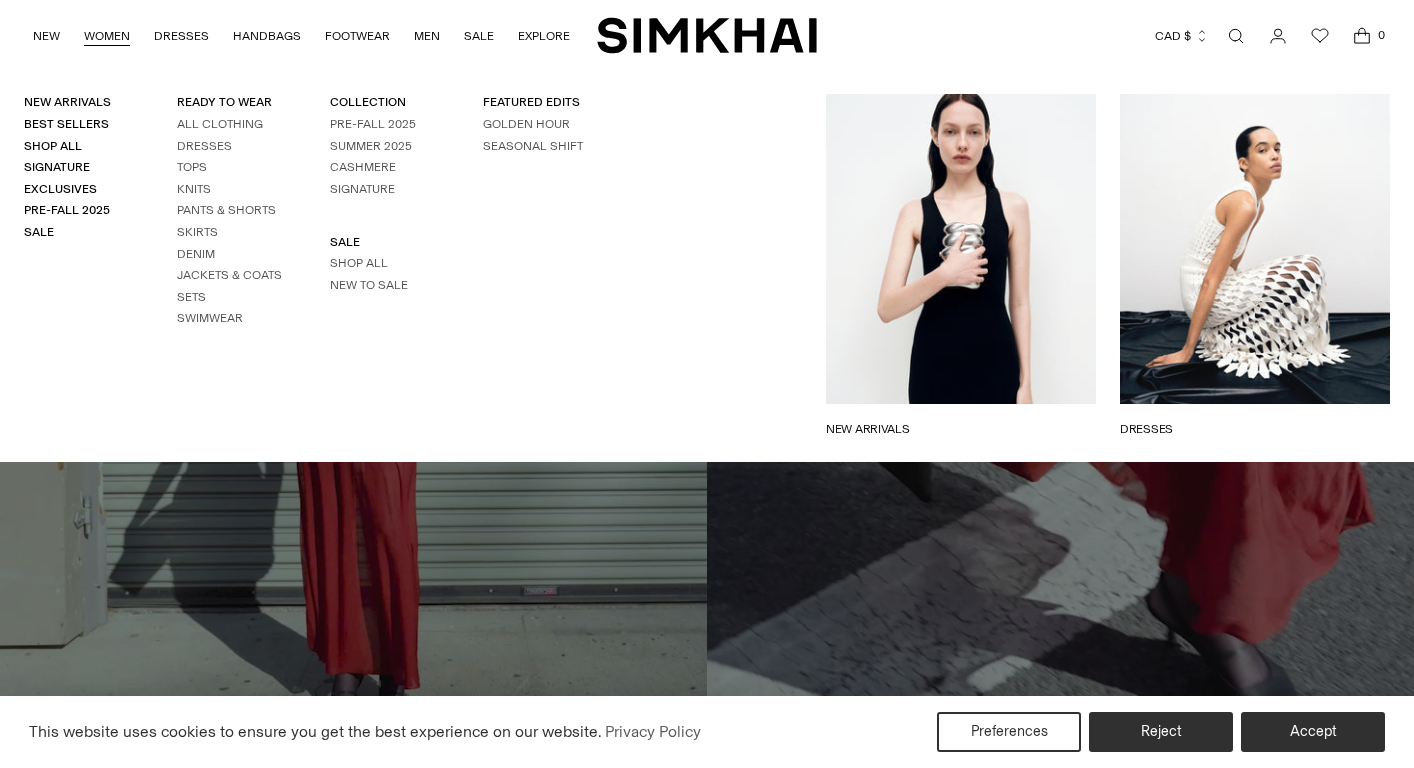 scroll, scrollTop: 0, scrollLeft: 0, axis: both 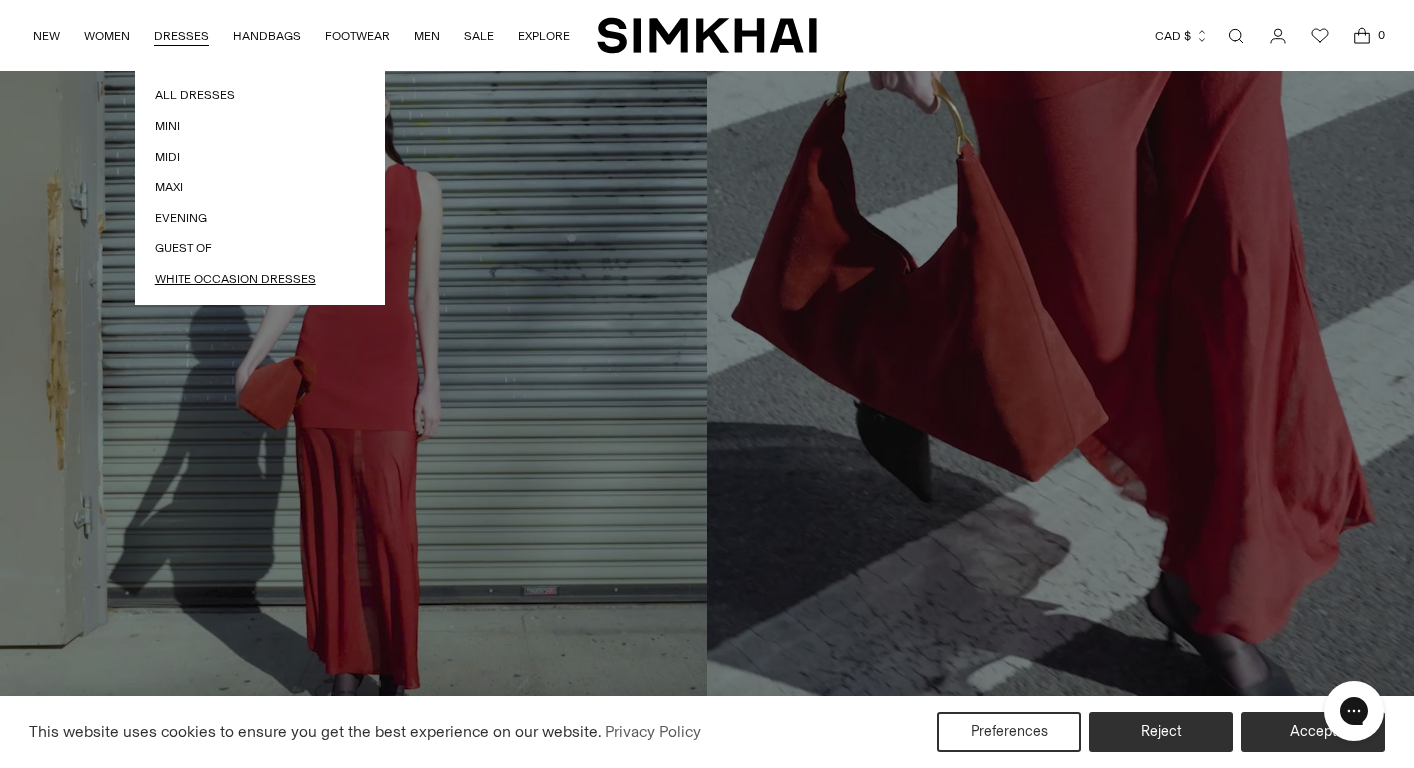 click on "White Occasion Dresses" at bounding box center [260, 279] 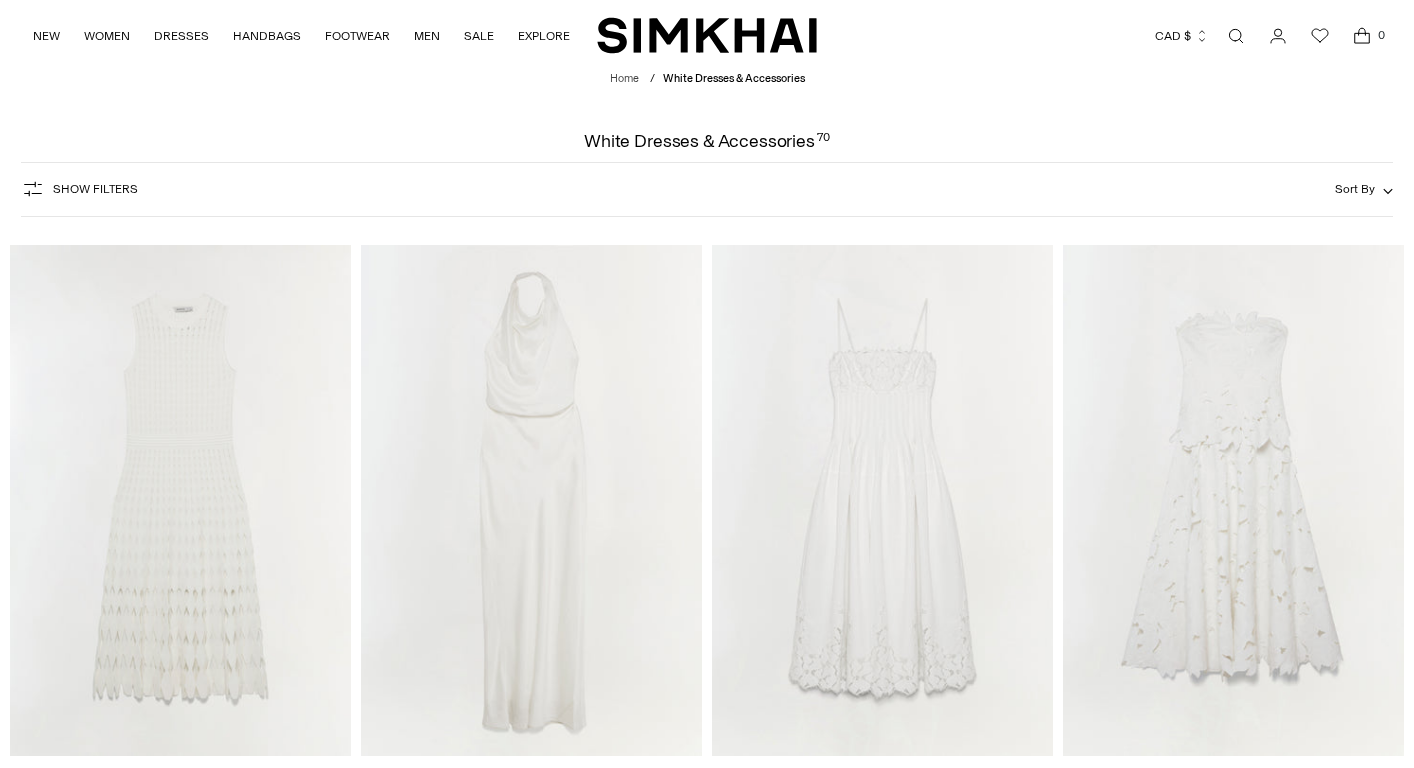 scroll, scrollTop: 0, scrollLeft: 0, axis: both 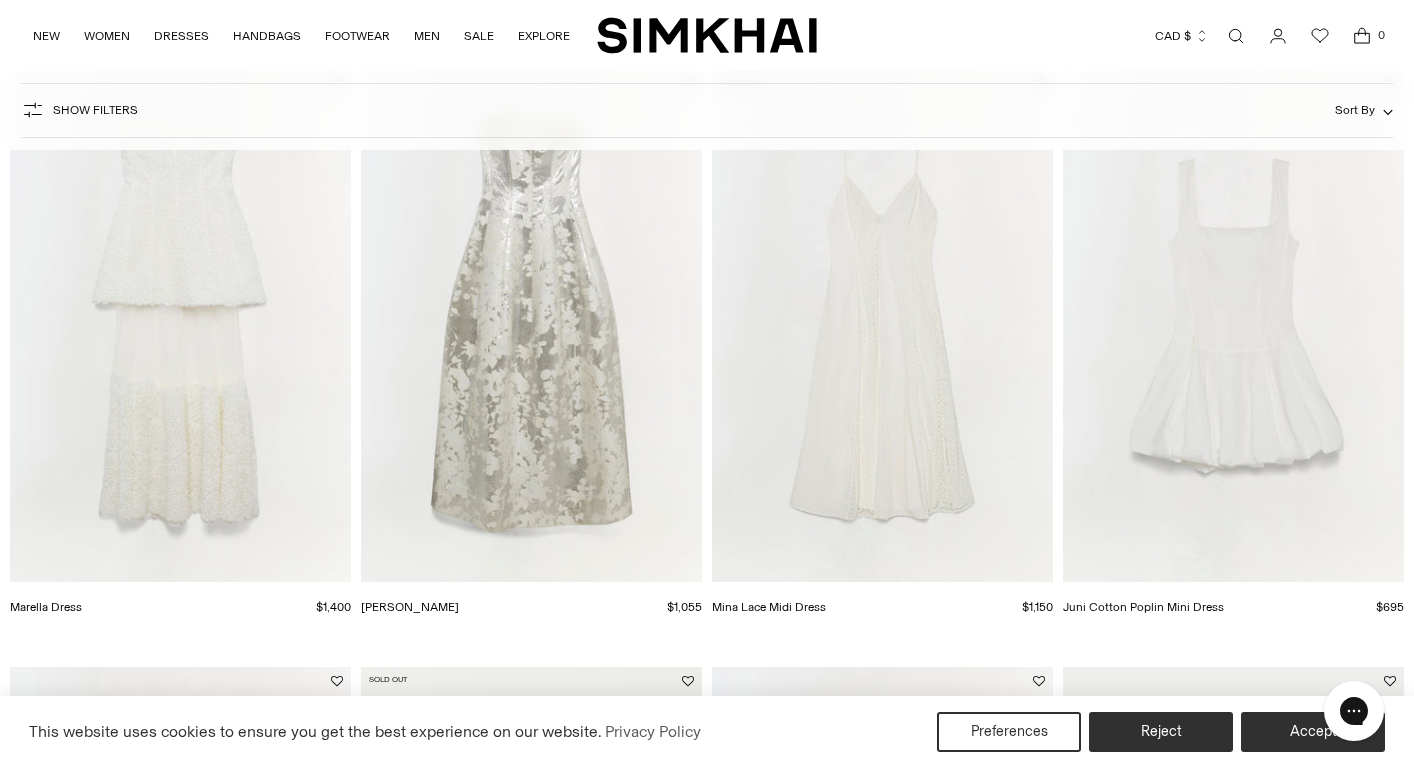 click at bounding box center [0, 0] 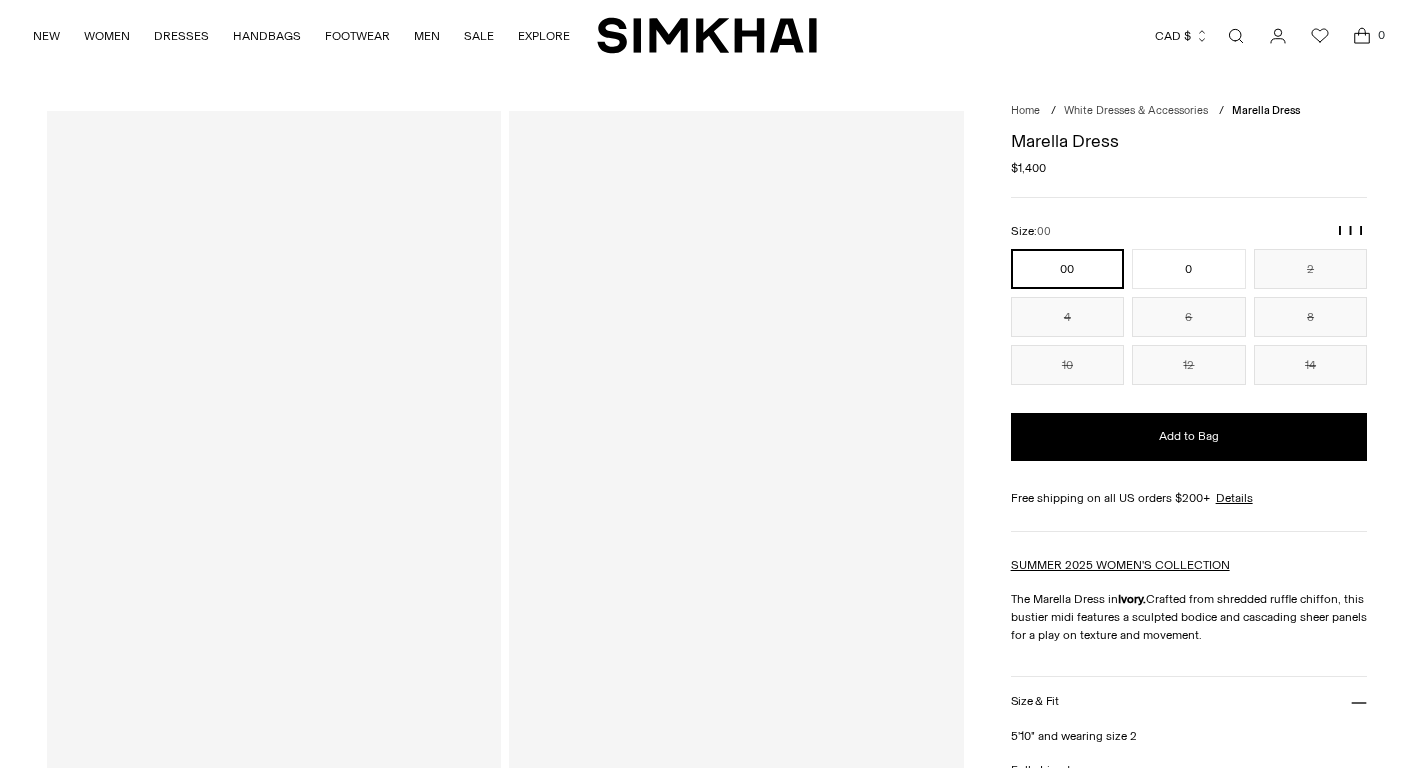 scroll, scrollTop: 0, scrollLeft: 0, axis: both 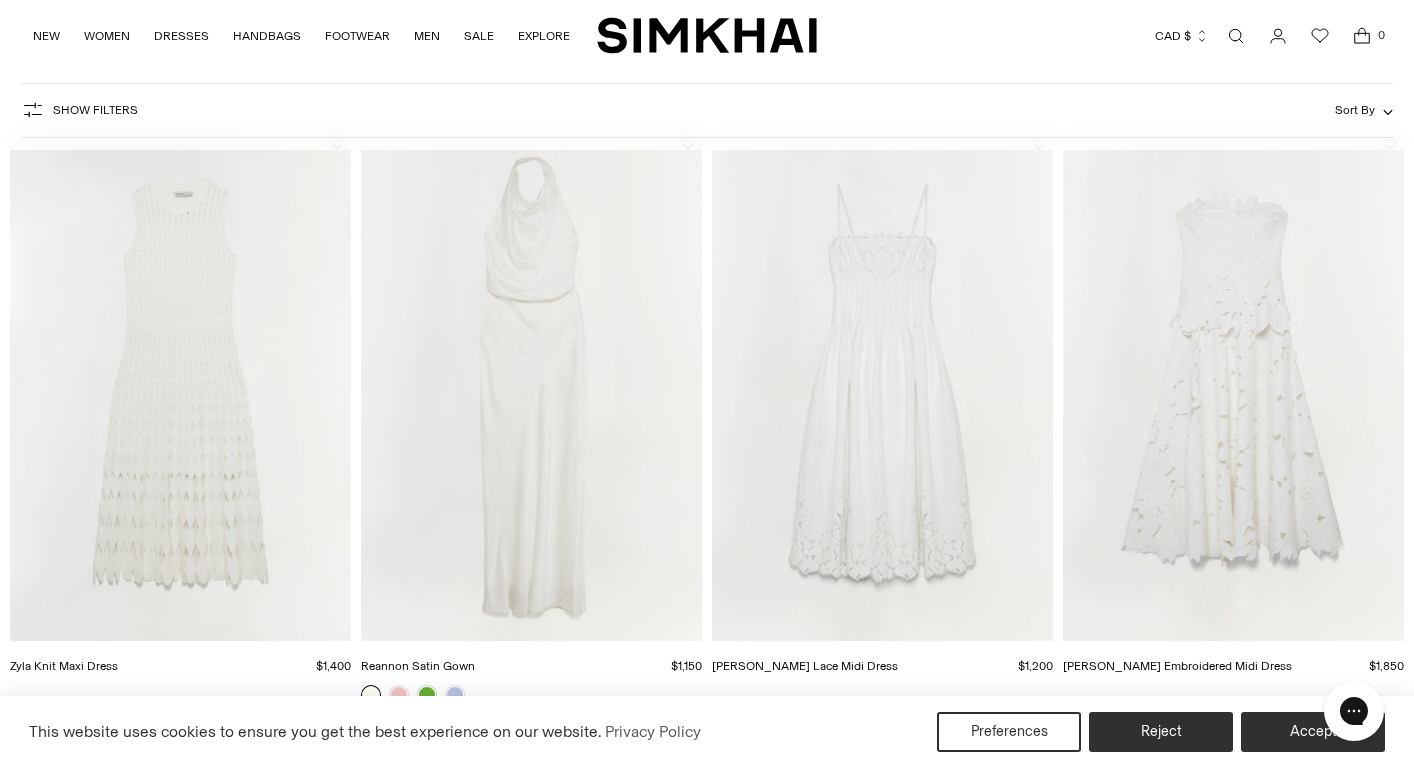 click at bounding box center (0, 0) 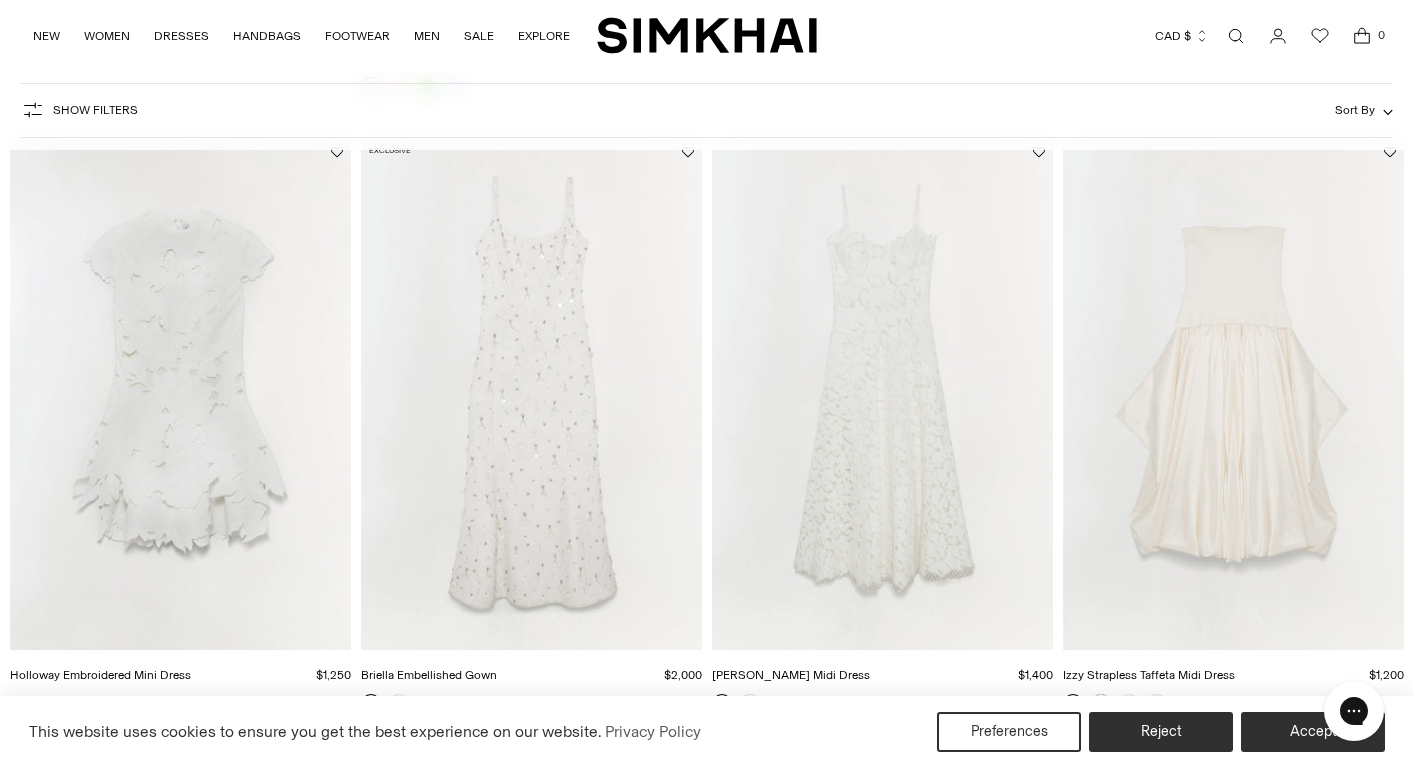 scroll, scrollTop: 752, scrollLeft: 0, axis: vertical 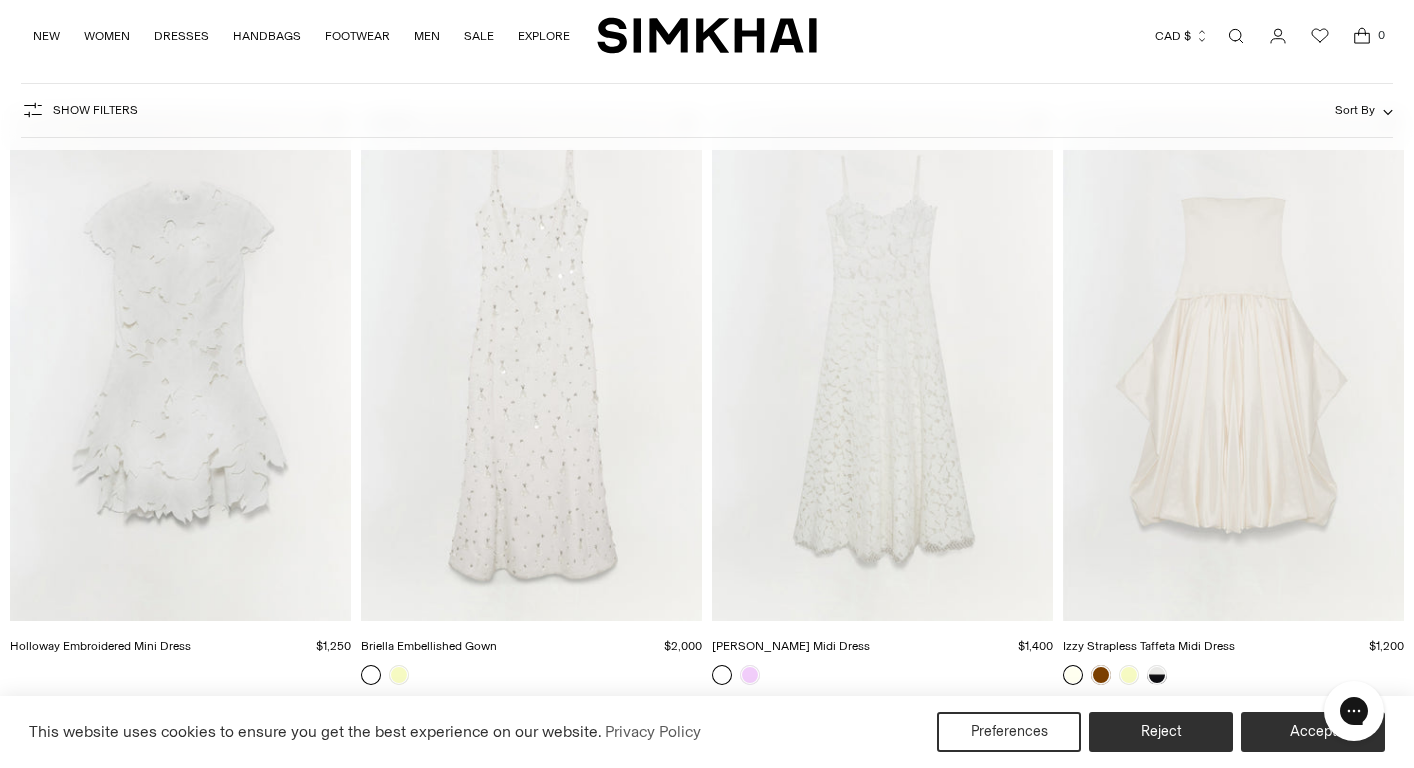 click at bounding box center (0, 0) 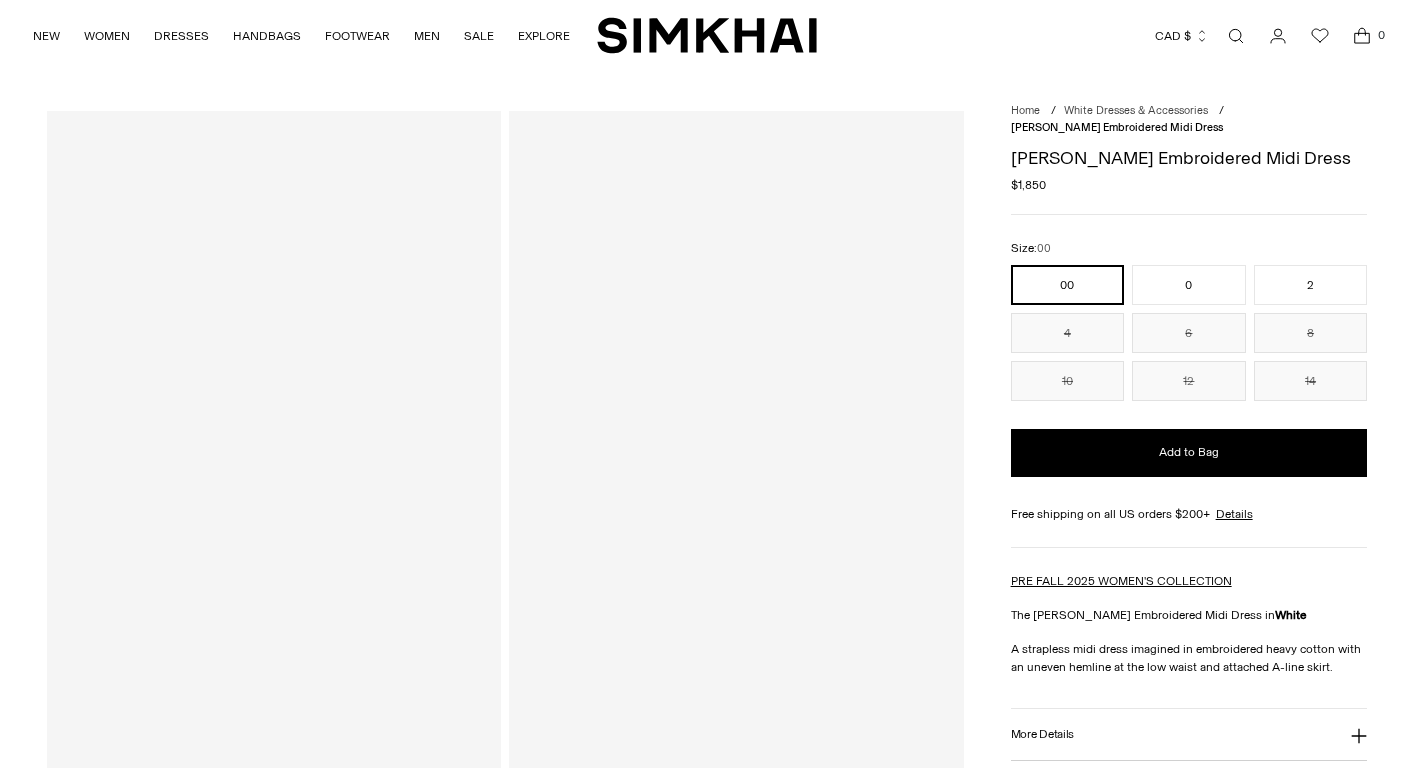 scroll, scrollTop: 0, scrollLeft: 0, axis: both 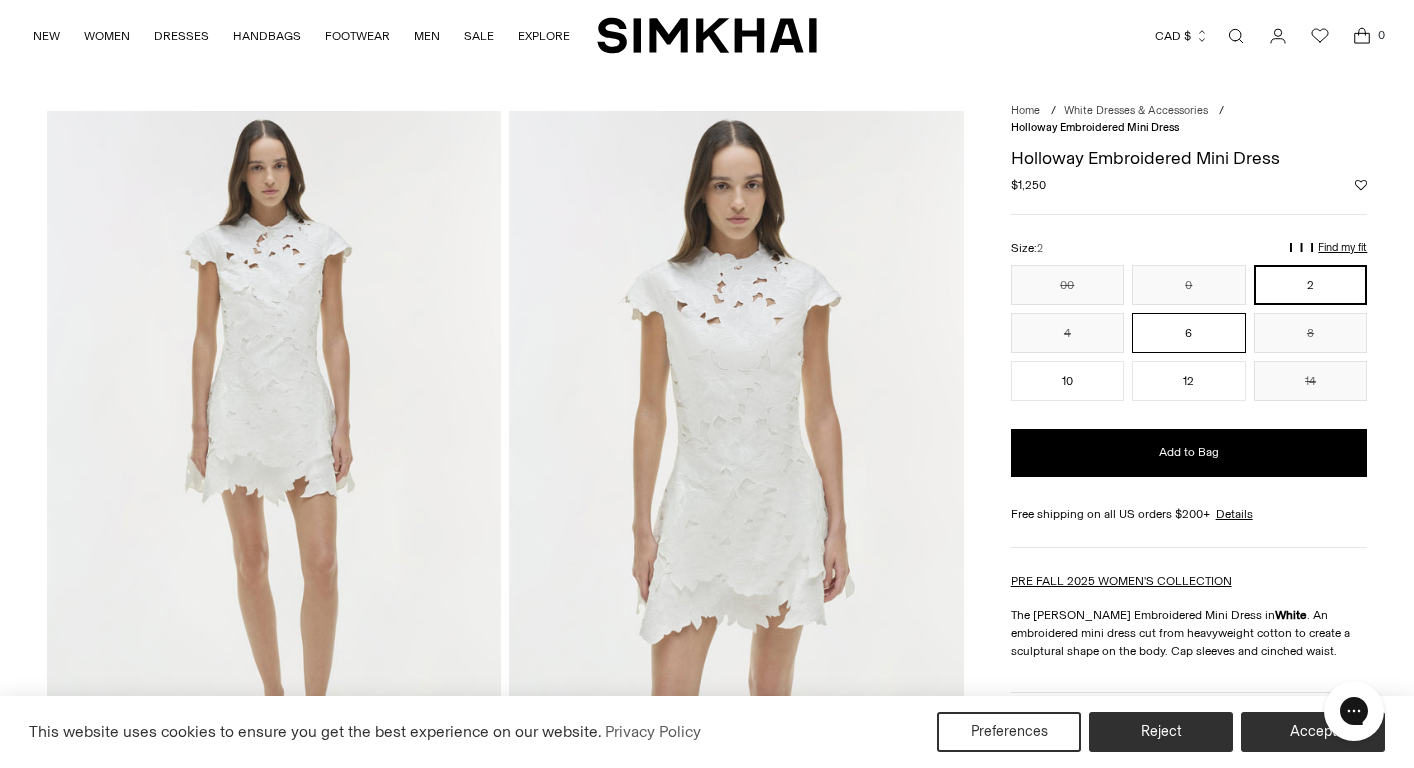 click on "6" at bounding box center (1189, 333) 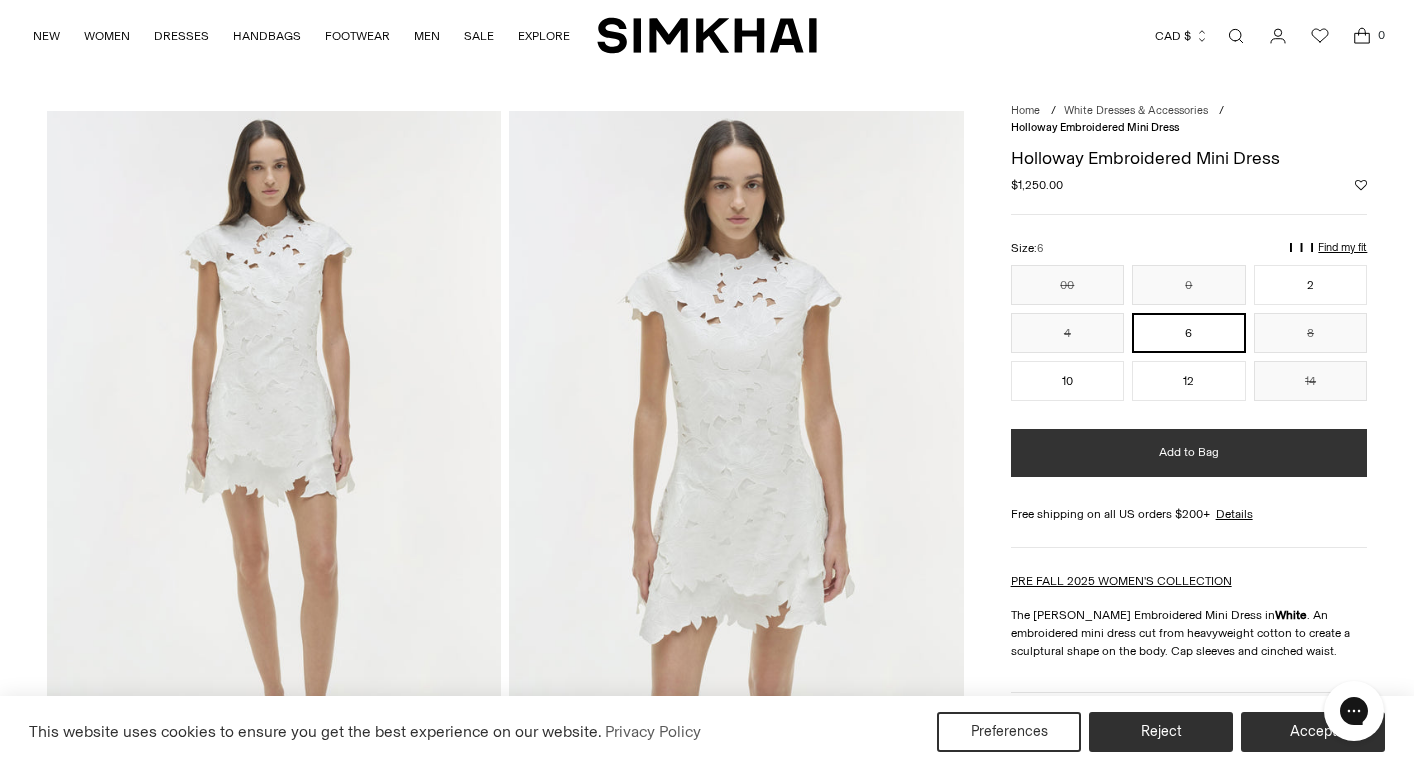 scroll, scrollTop: 0, scrollLeft: 0, axis: both 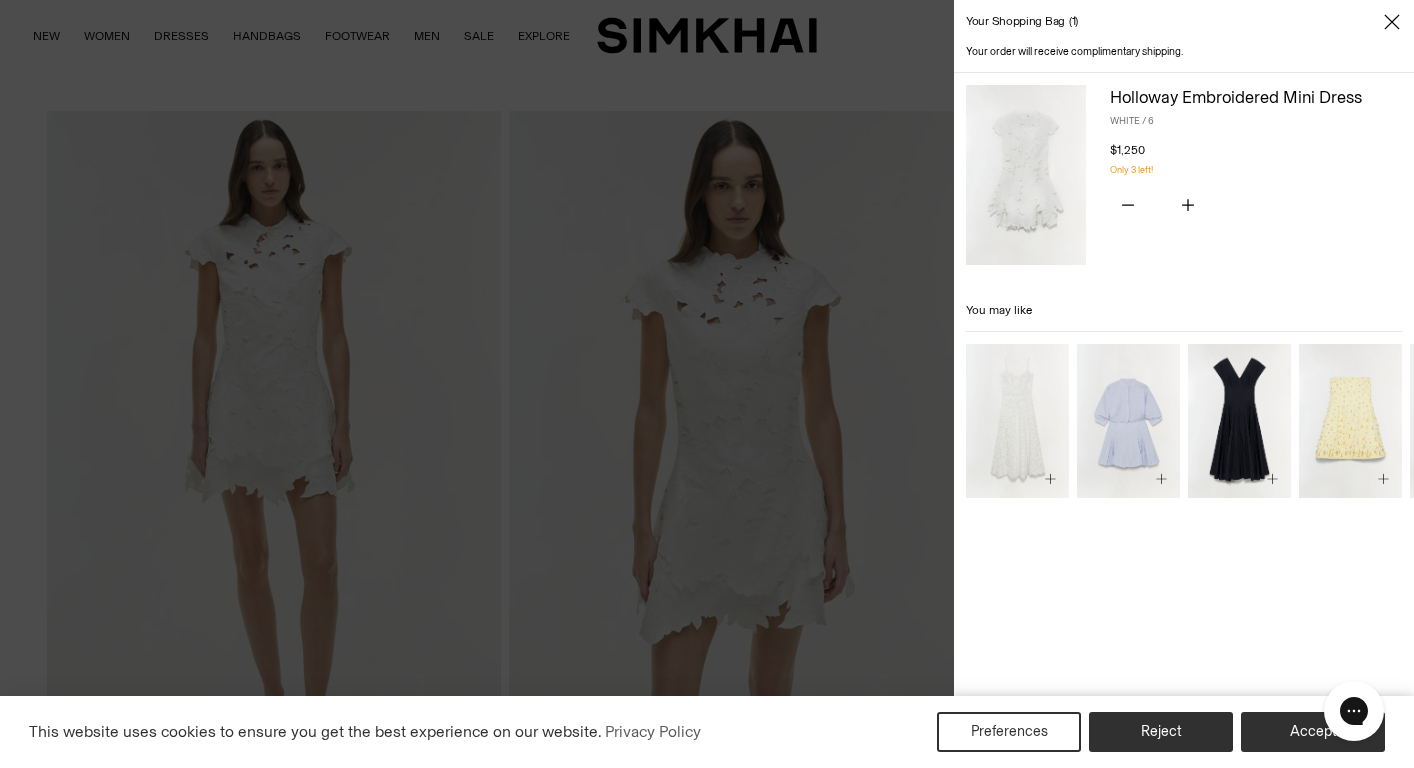 click at bounding box center [0, 0] 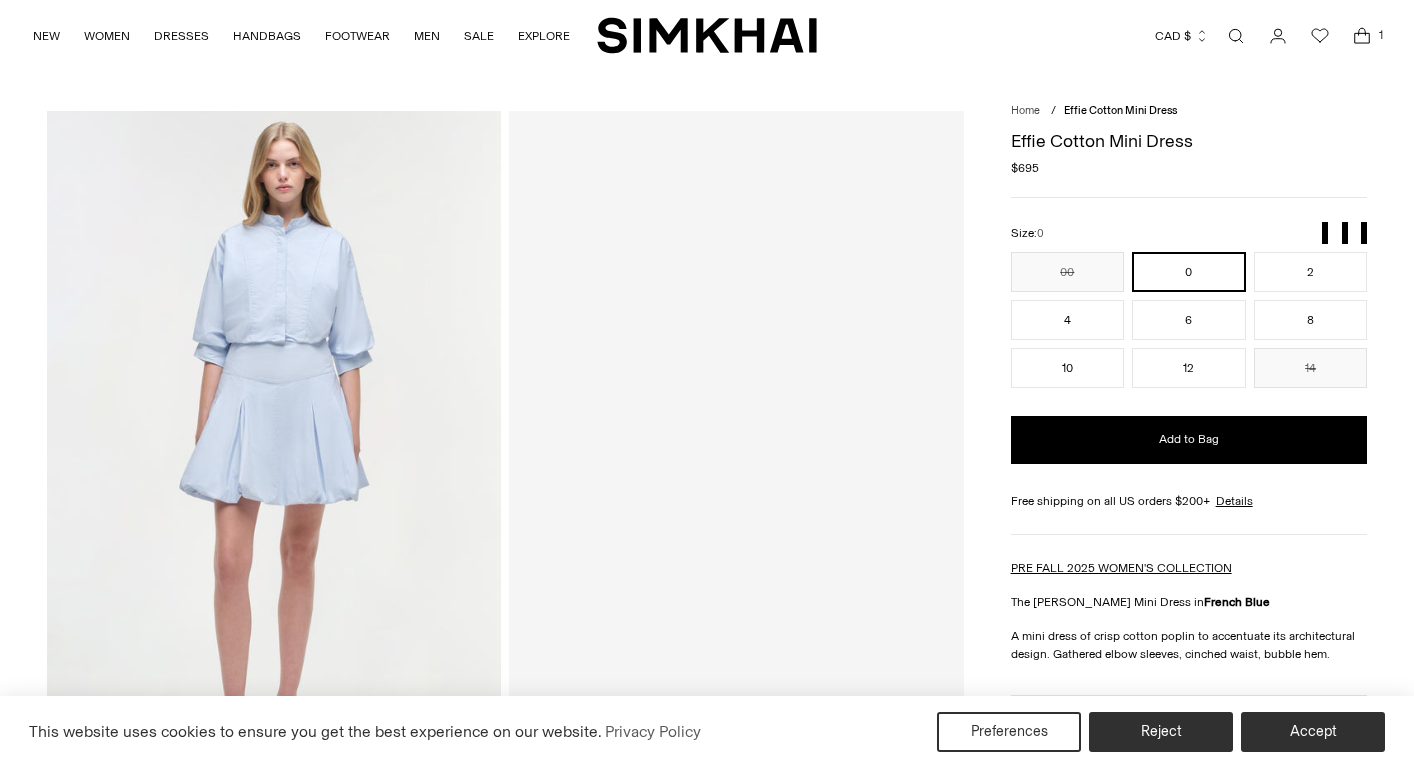 scroll, scrollTop: 0, scrollLeft: 0, axis: both 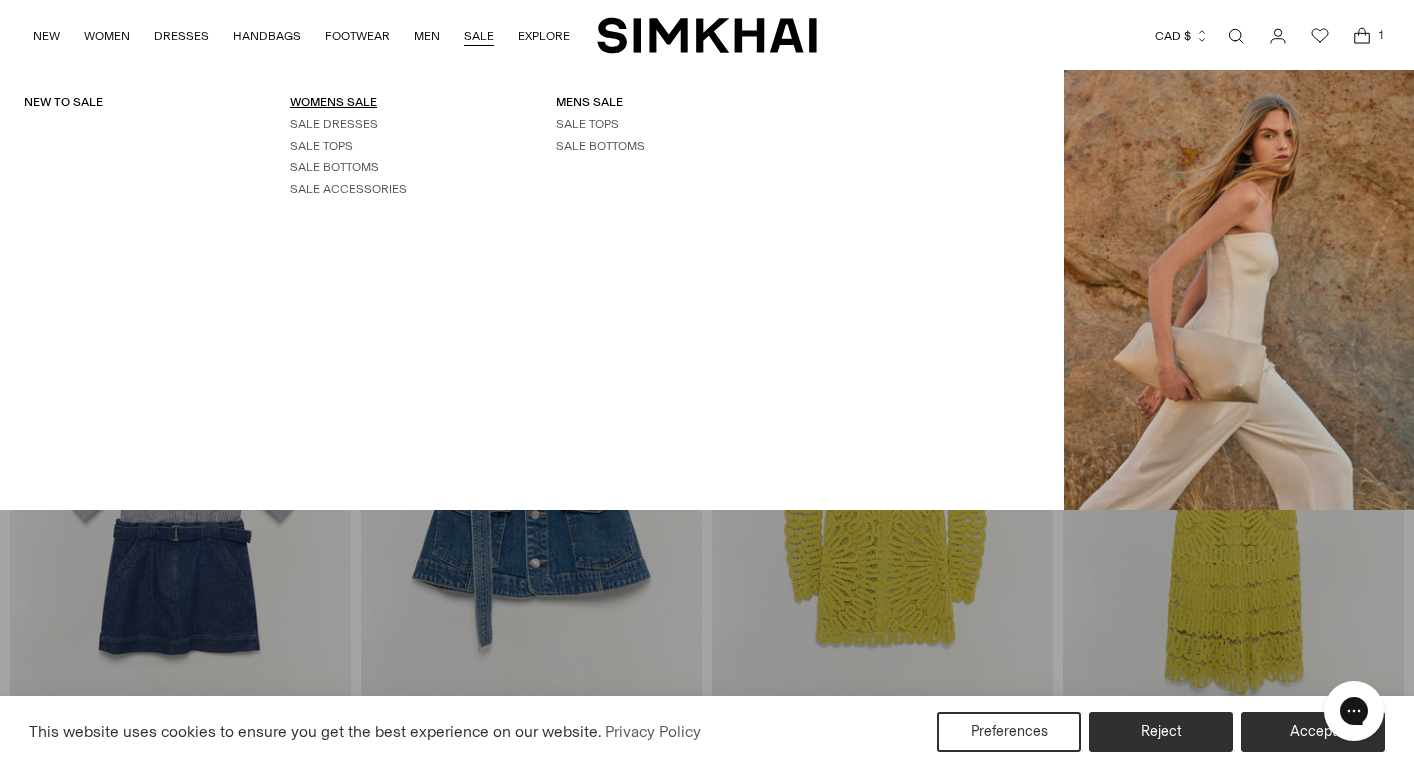 click on "WOMENS SALE" at bounding box center [333, 102] 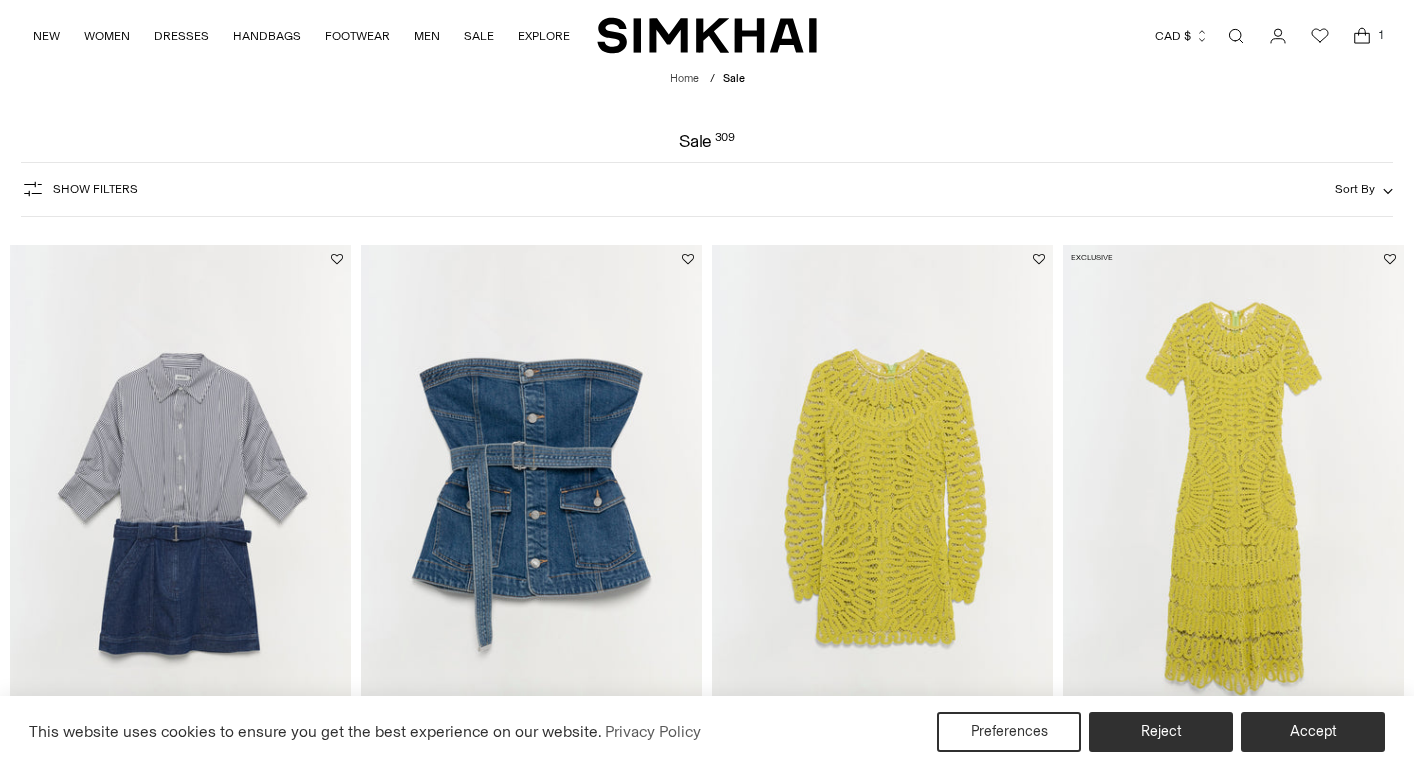 scroll, scrollTop: 191, scrollLeft: 0, axis: vertical 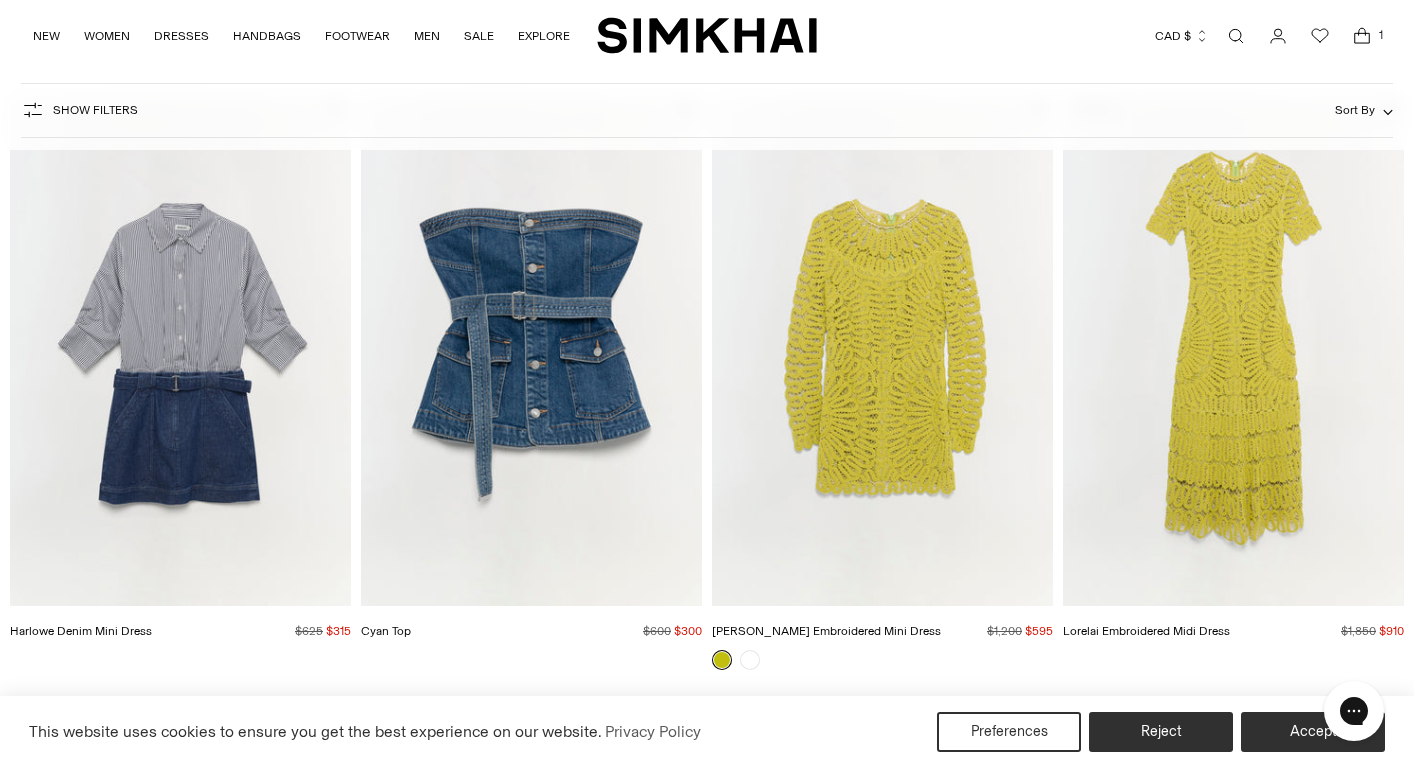 click at bounding box center (0, 0) 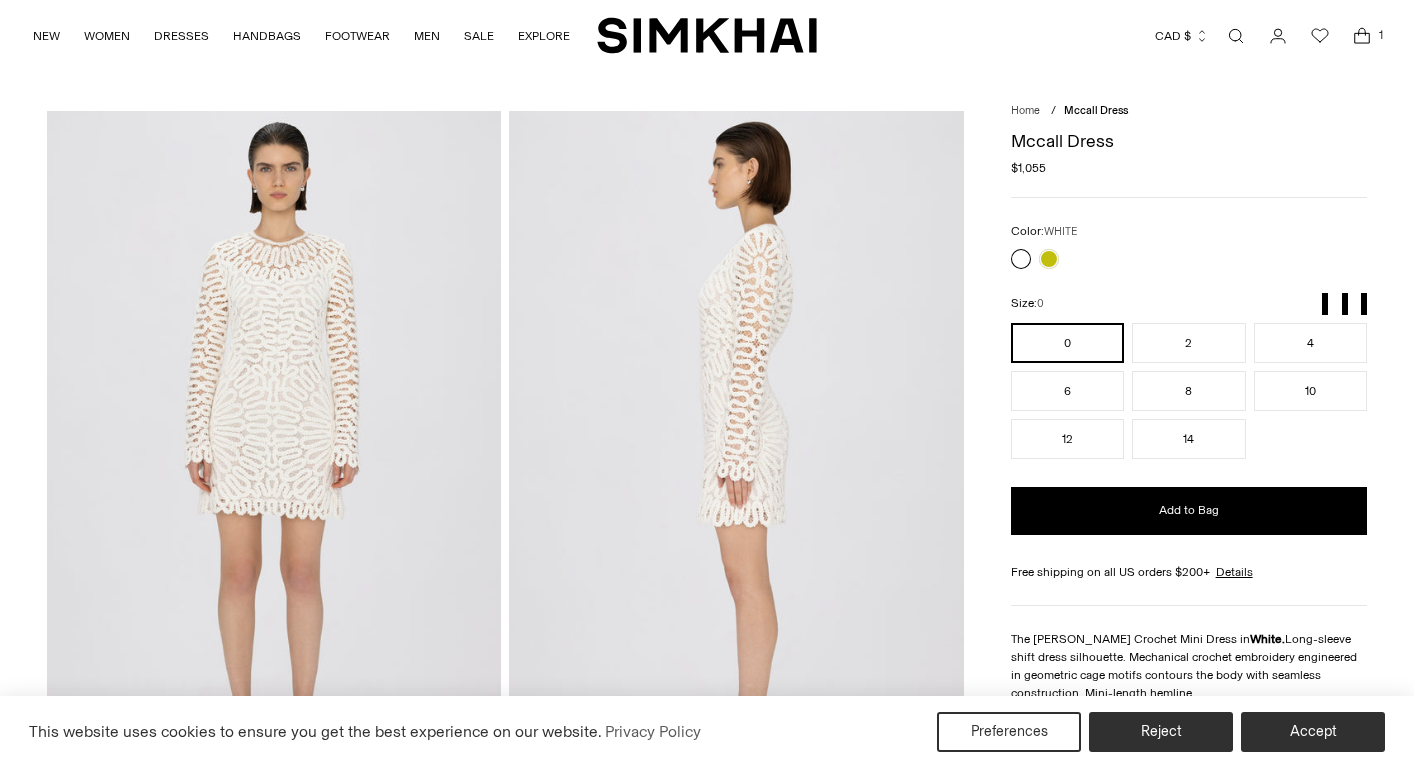 scroll, scrollTop: 0, scrollLeft: 0, axis: both 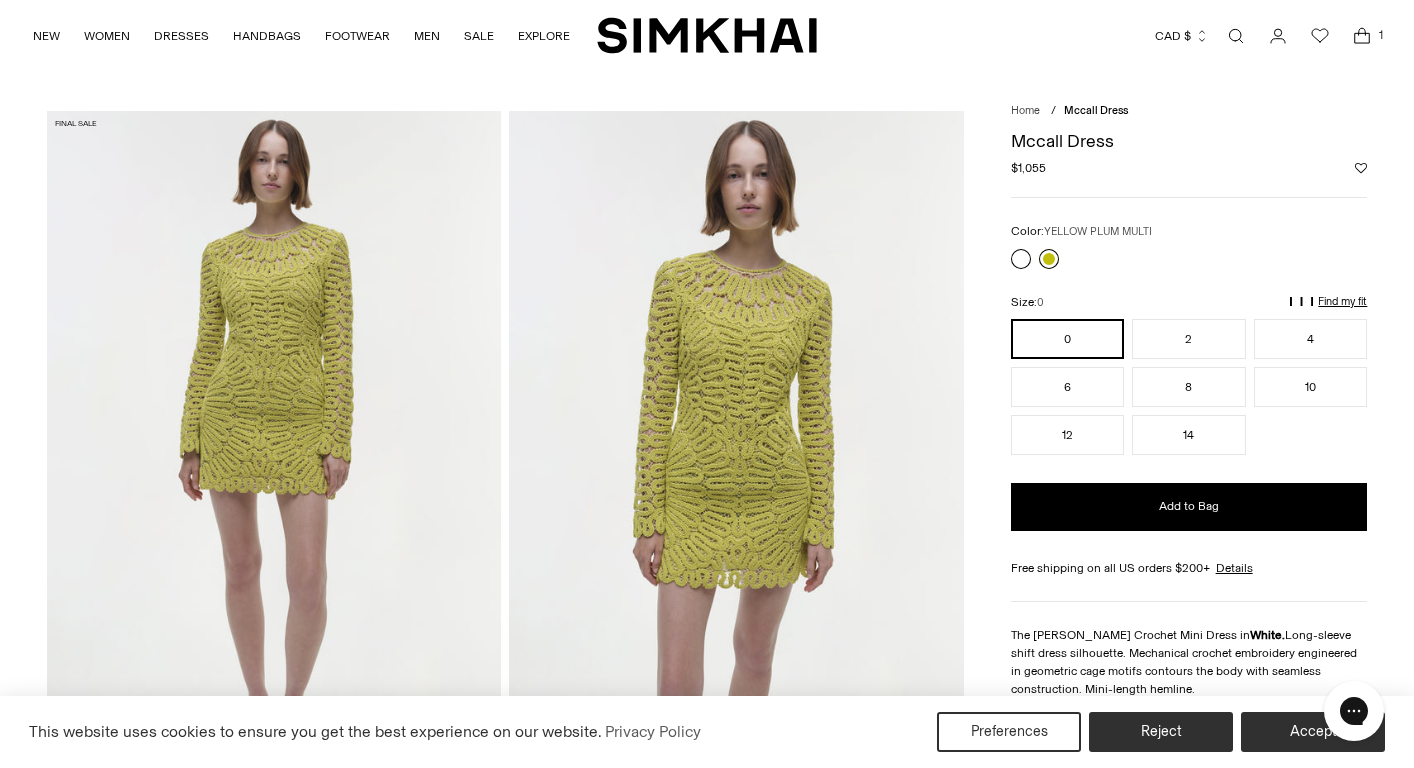 click at bounding box center (1049, 259) 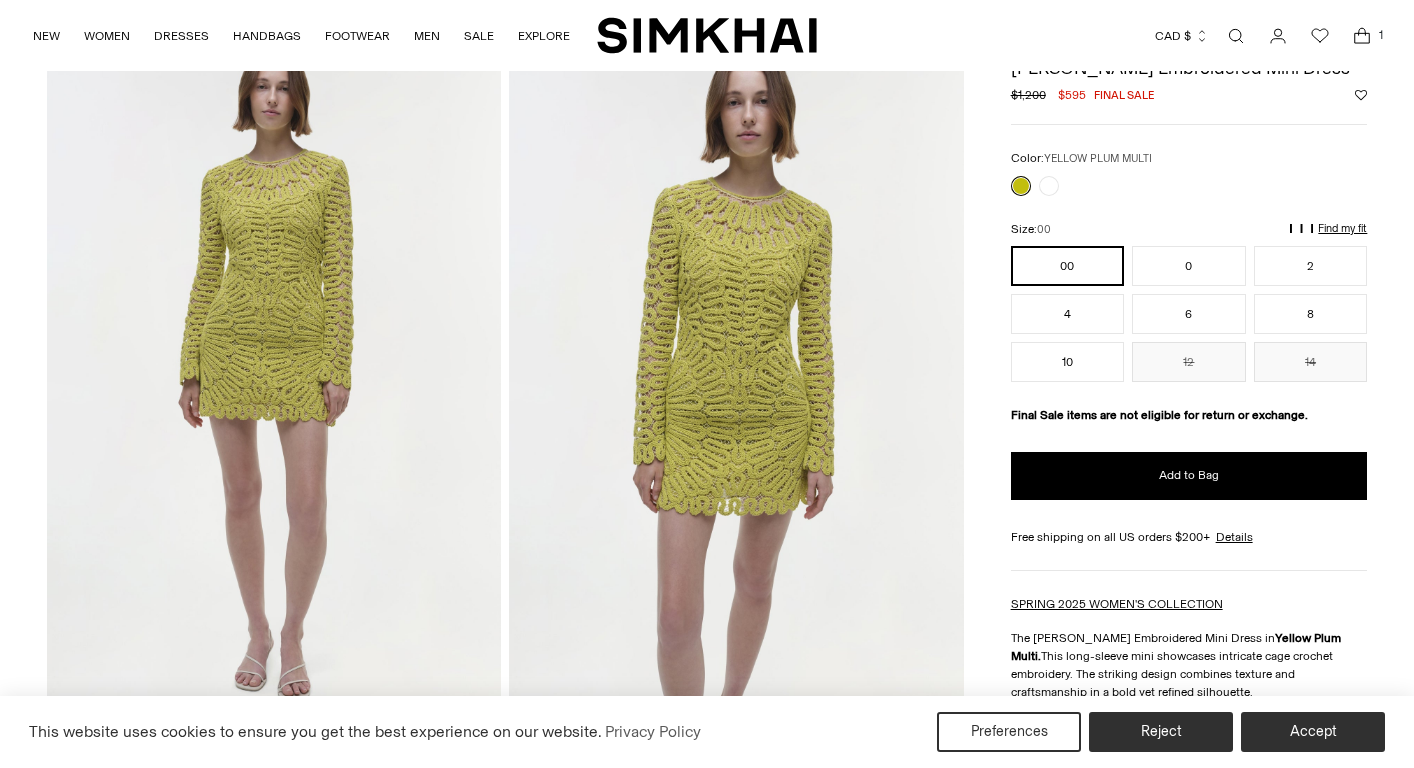 scroll, scrollTop: 334, scrollLeft: 0, axis: vertical 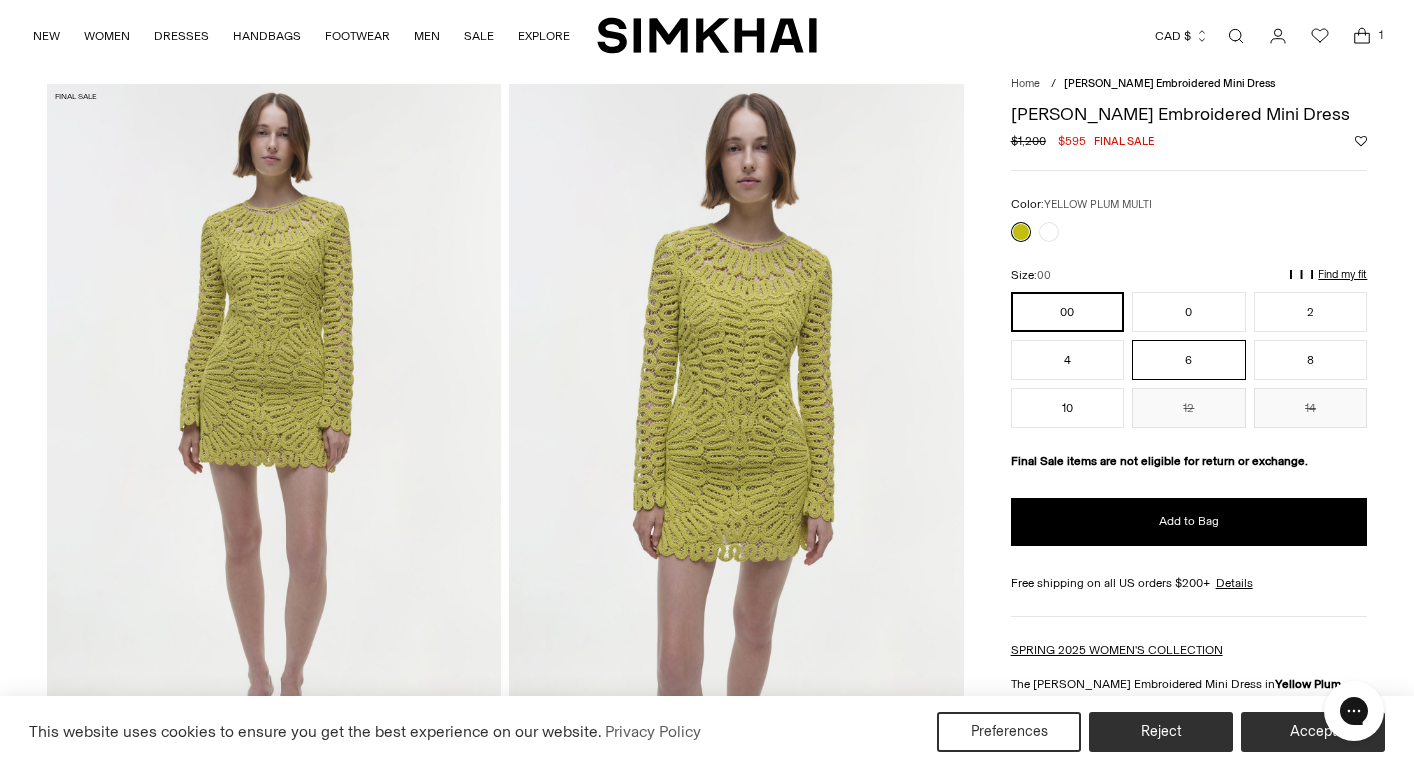 click on "6" at bounding box center (1189, 360) 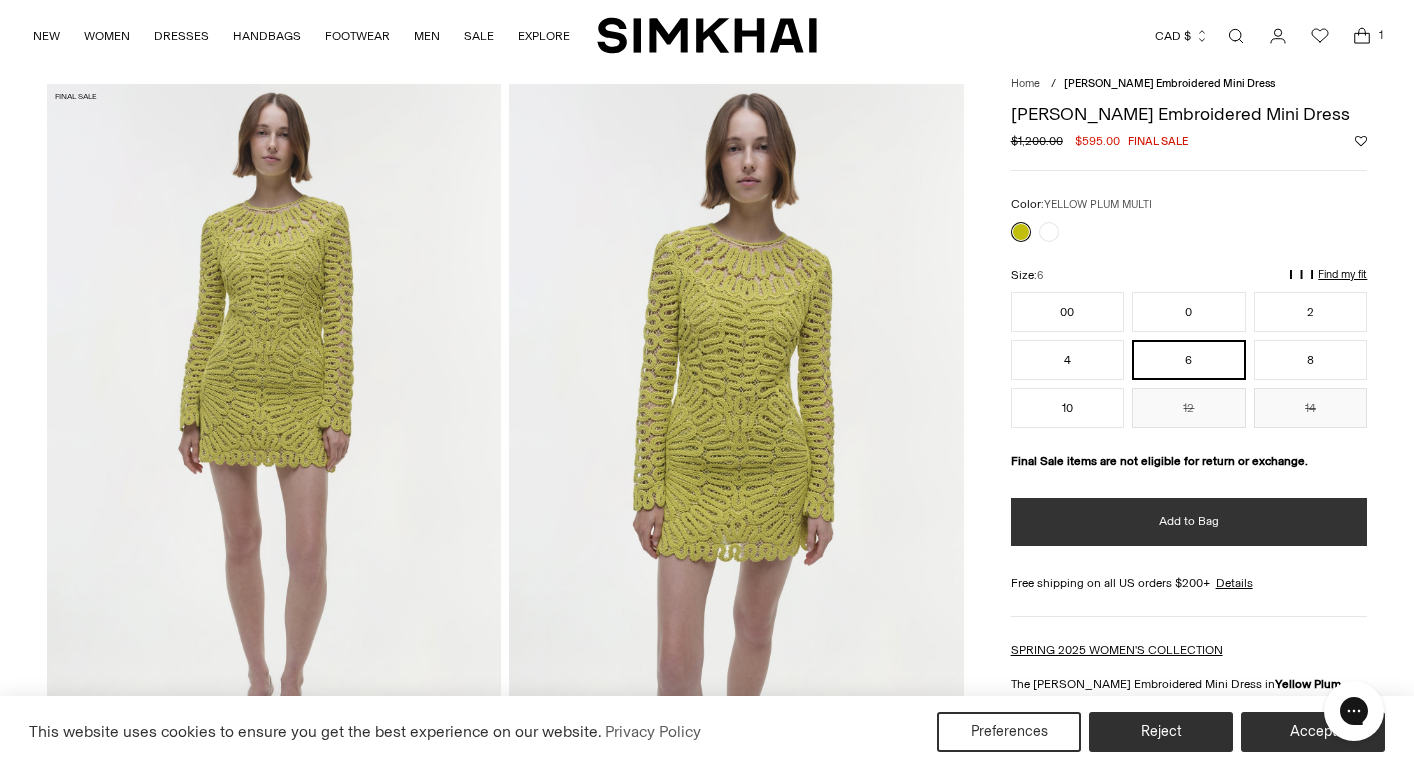 click on "Add to Bag" at bounding box center (1189, 522) 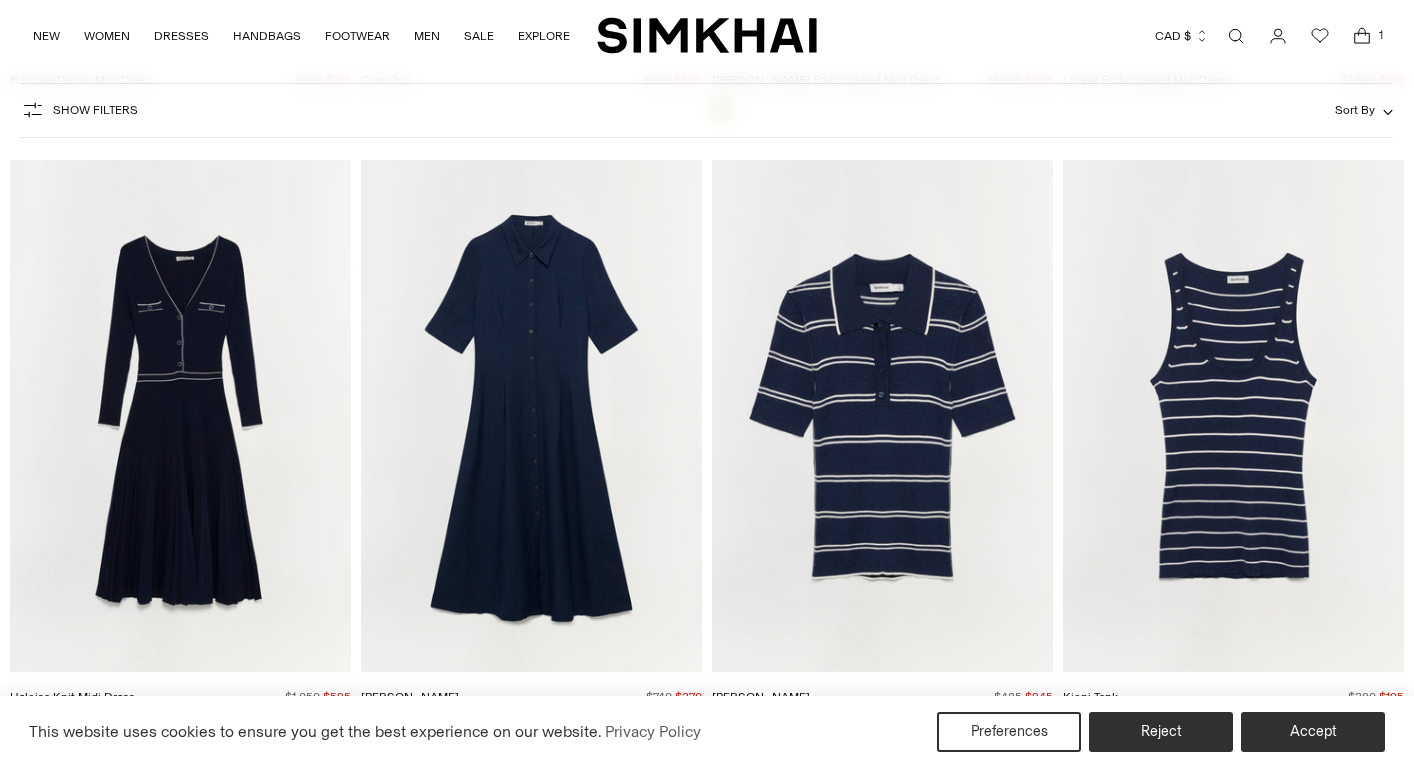 scroll, scrollTop: 707, scrollLeft: 0, axis: vertical 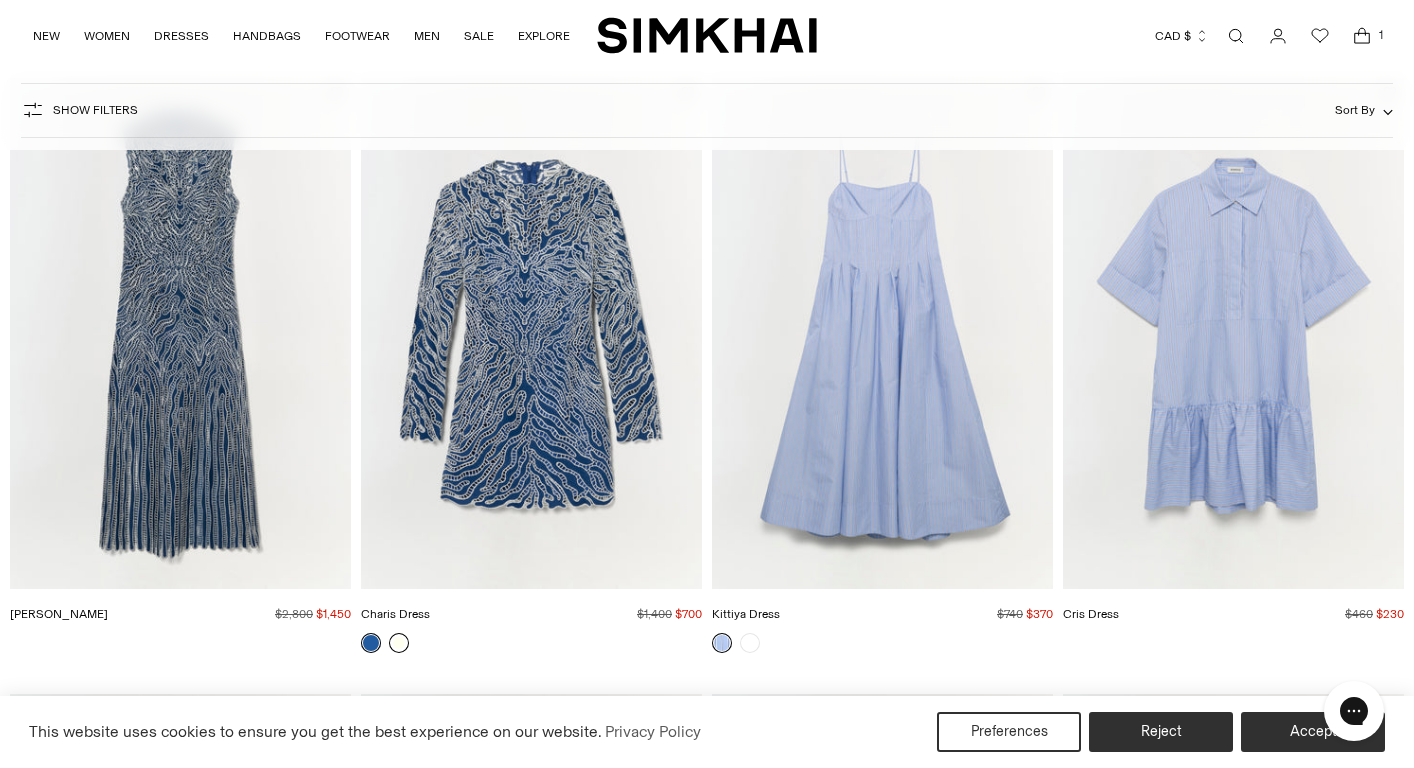 click at bounding box center [399, 643] 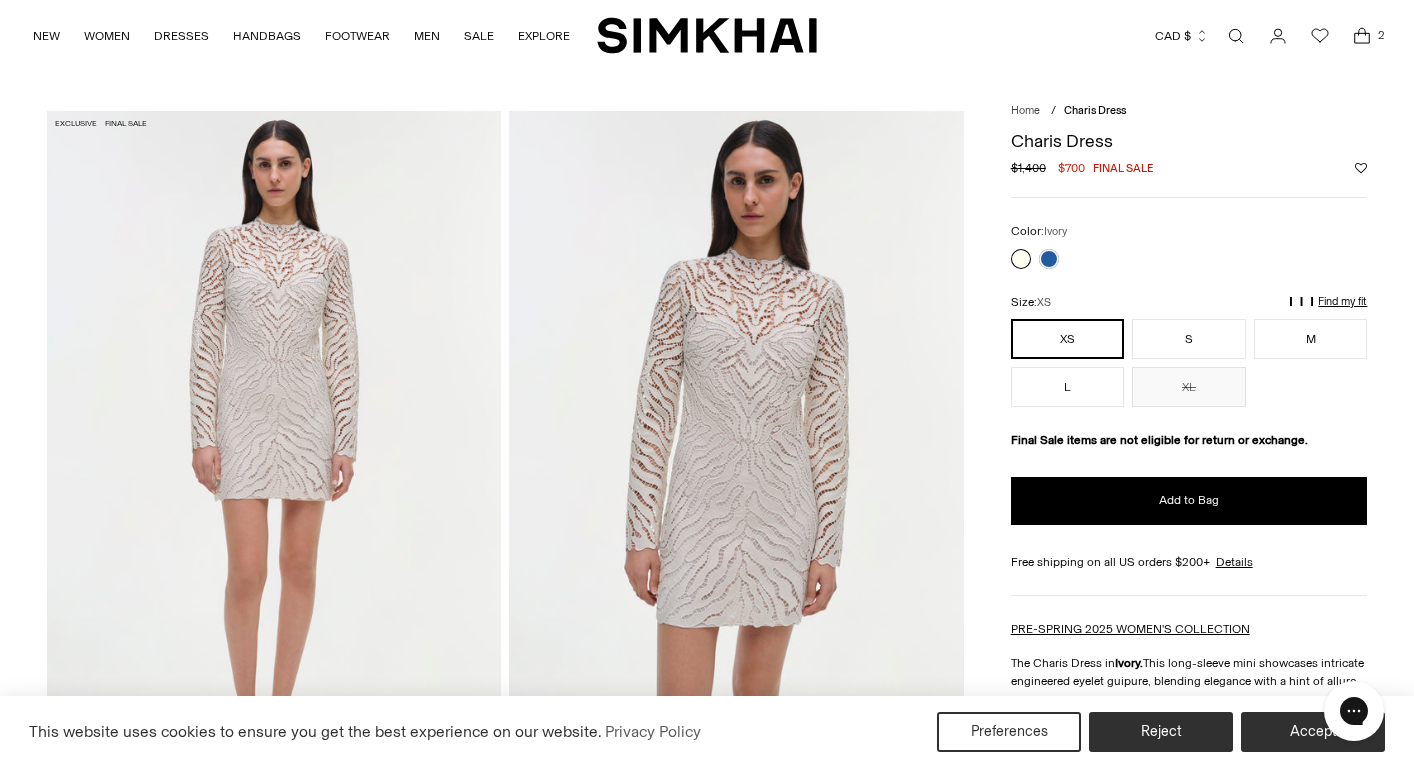 scroll, scrollTop: 0, scrollLeft: 0, axis: both 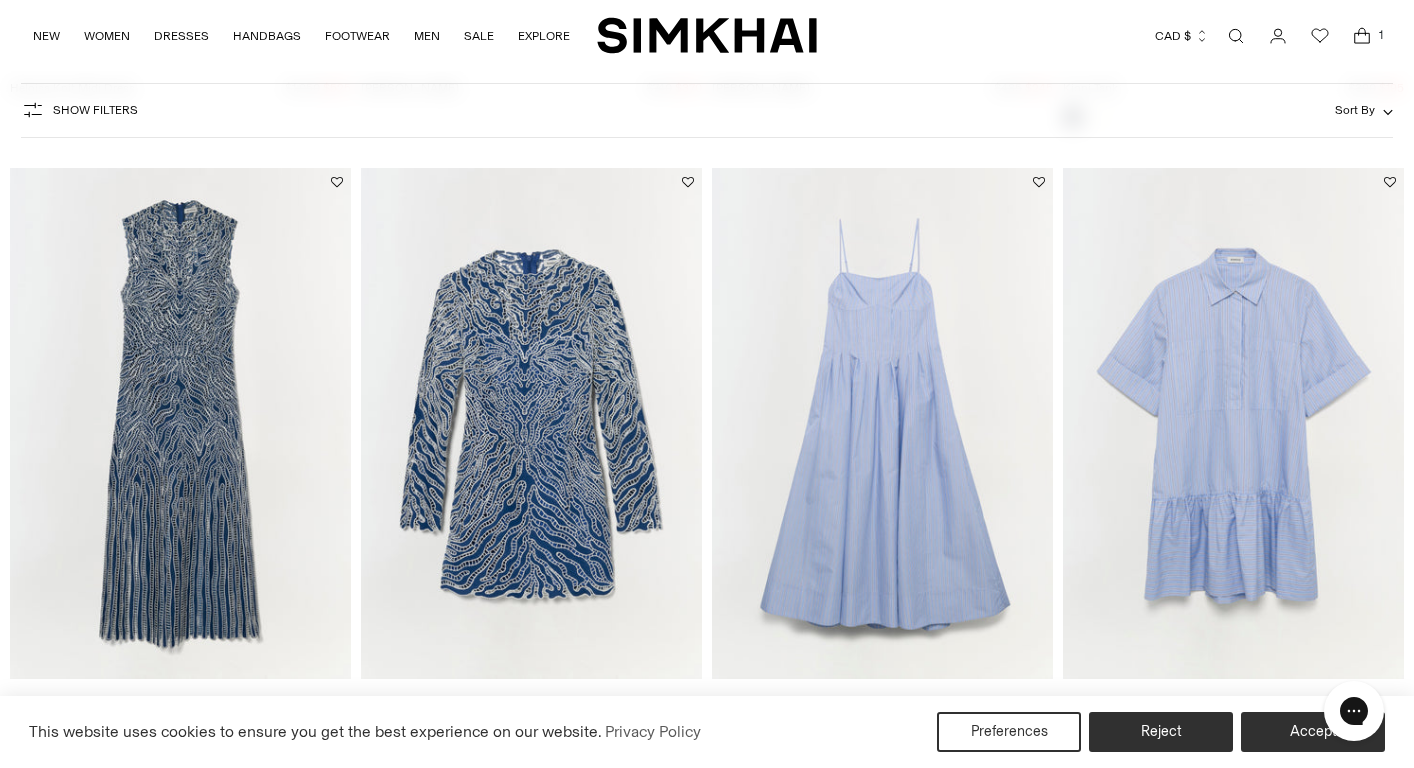 click on "Show Filters" at bounding box center (79, 110) 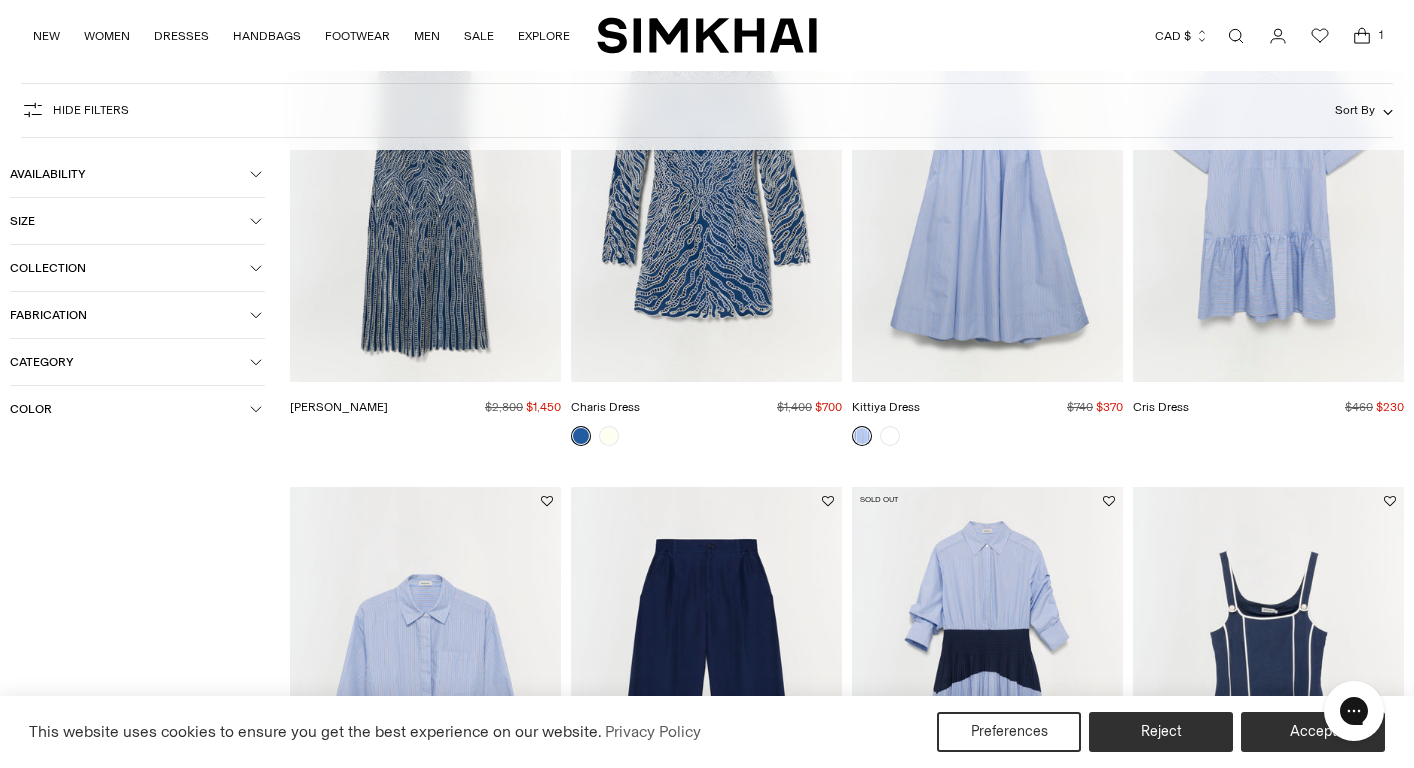 click on "Color" at bounding box center (137, 409) 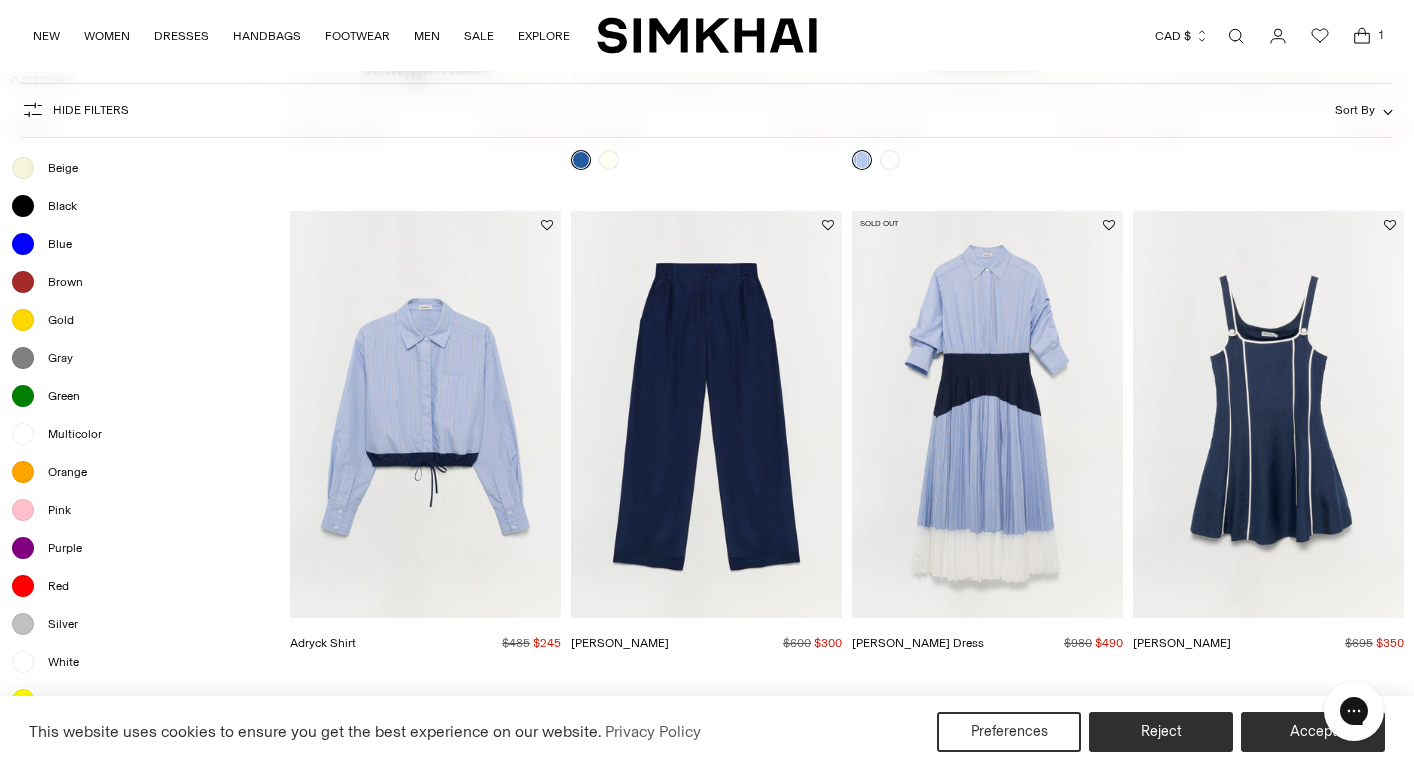 scroll, scrollTop: 1711, scrollLeft: 0, axis: vertical 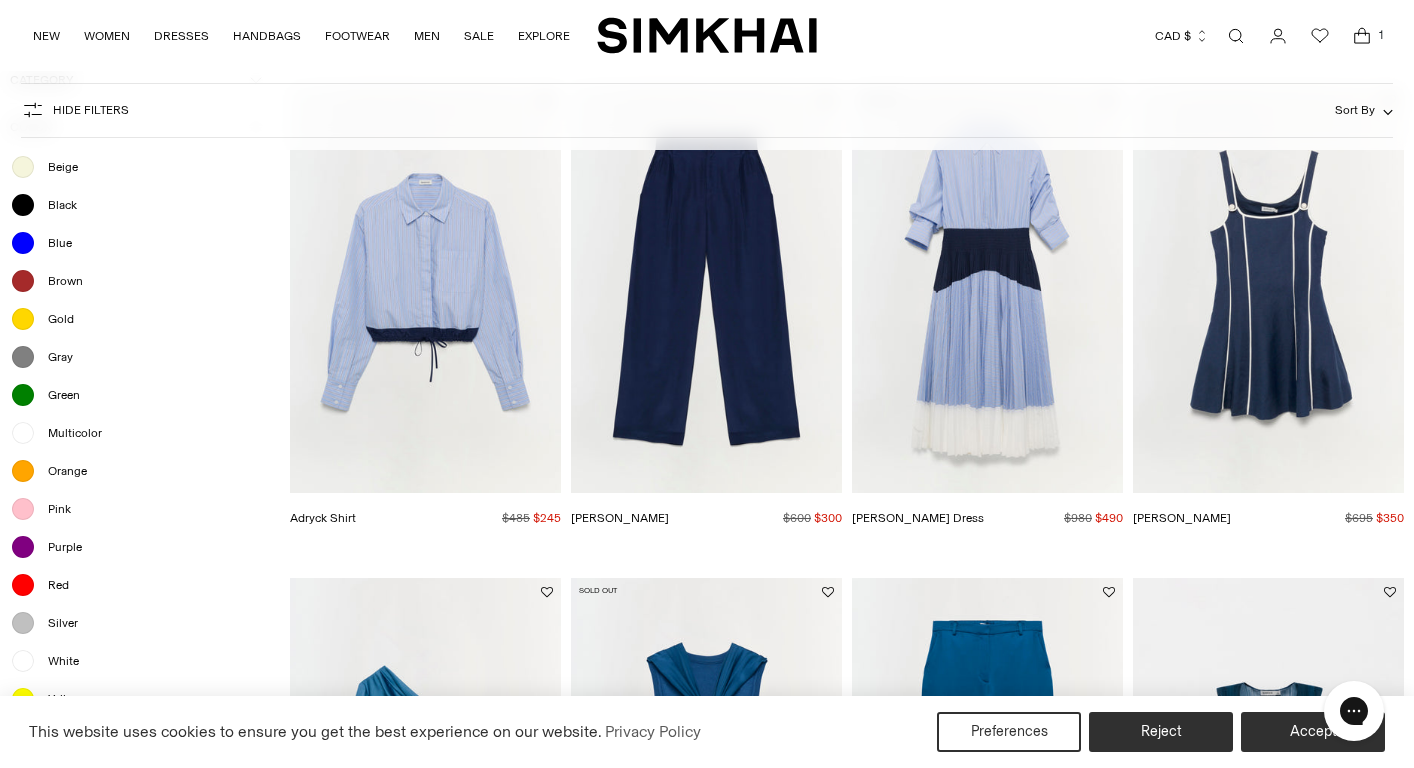 click on "White" at bounding box center [57, 661] 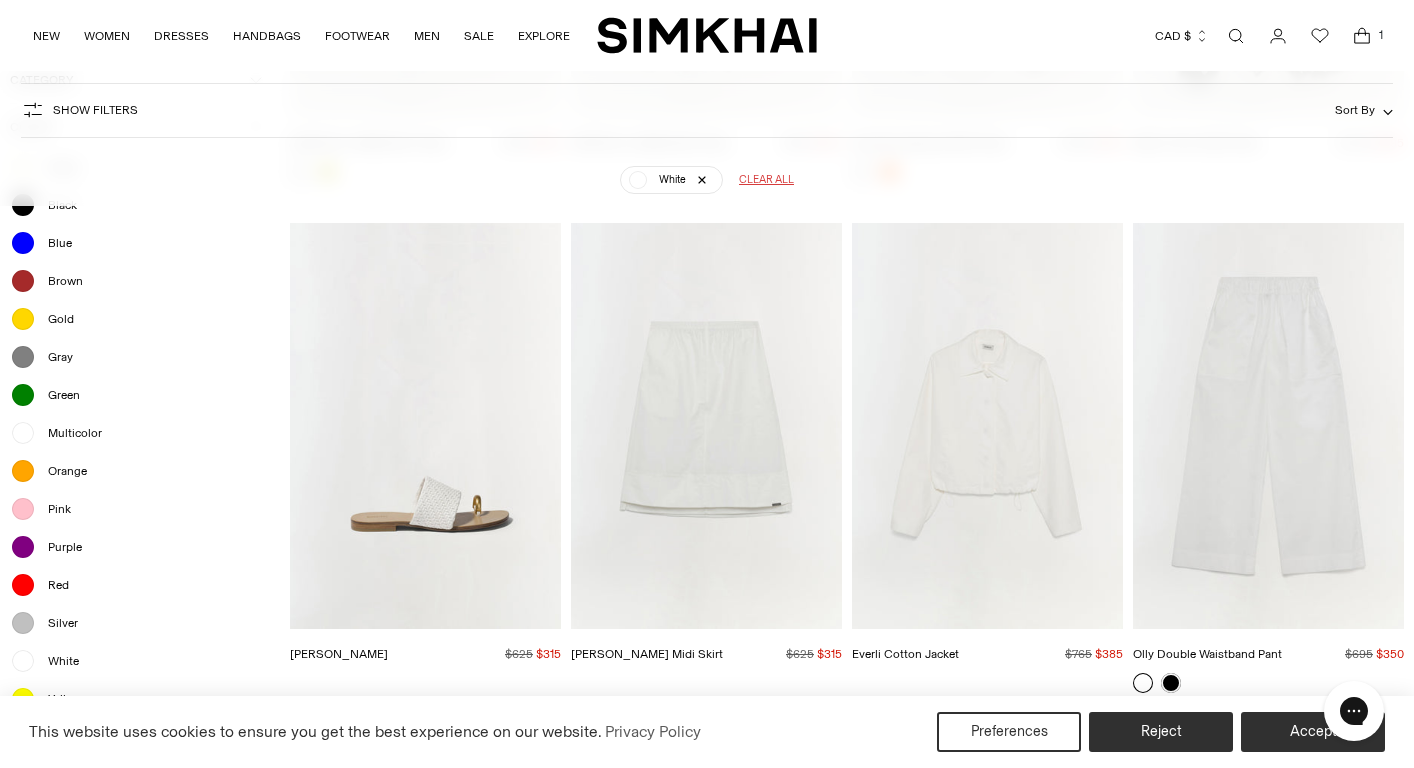 scroll, scrollTop: 1140, scrollLeft: 0, axis: vertical 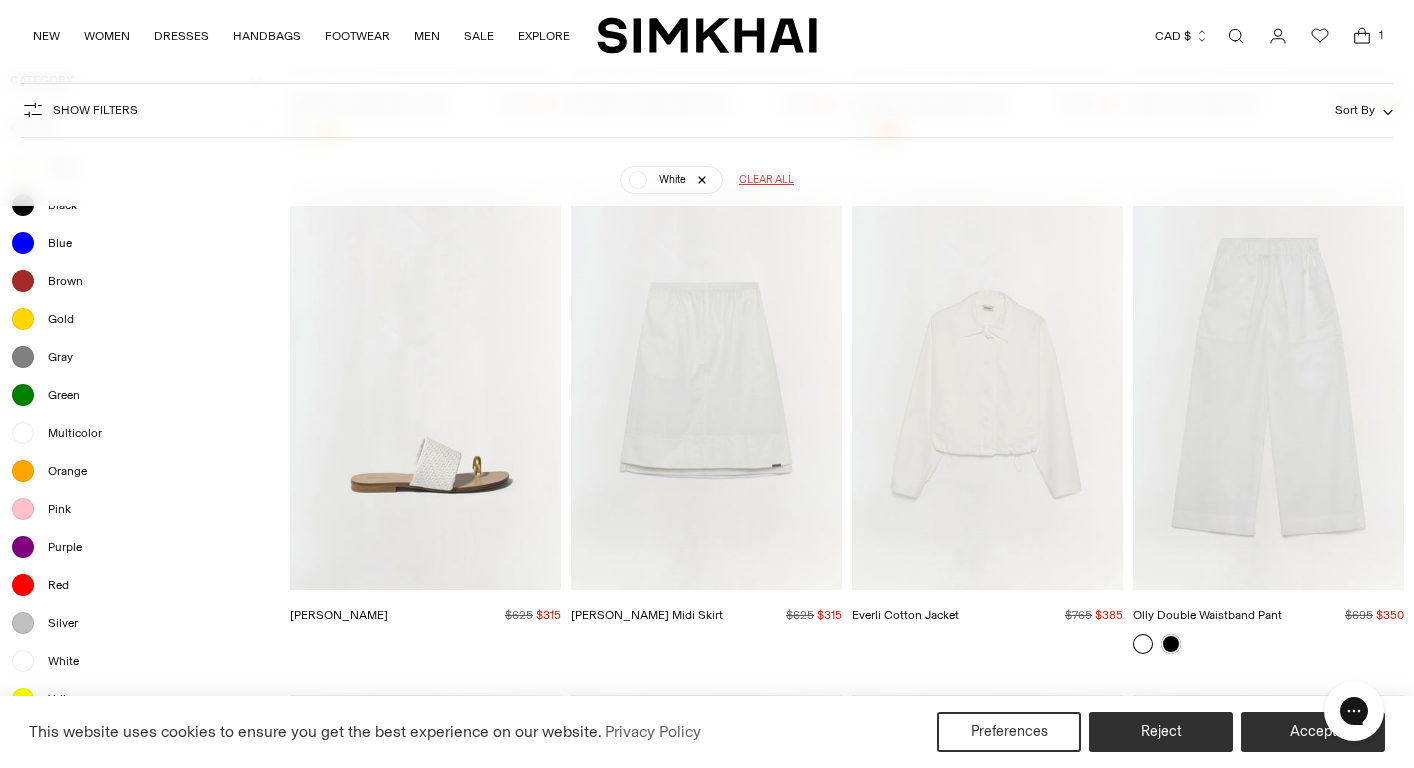click at bounding box center (0, 0) 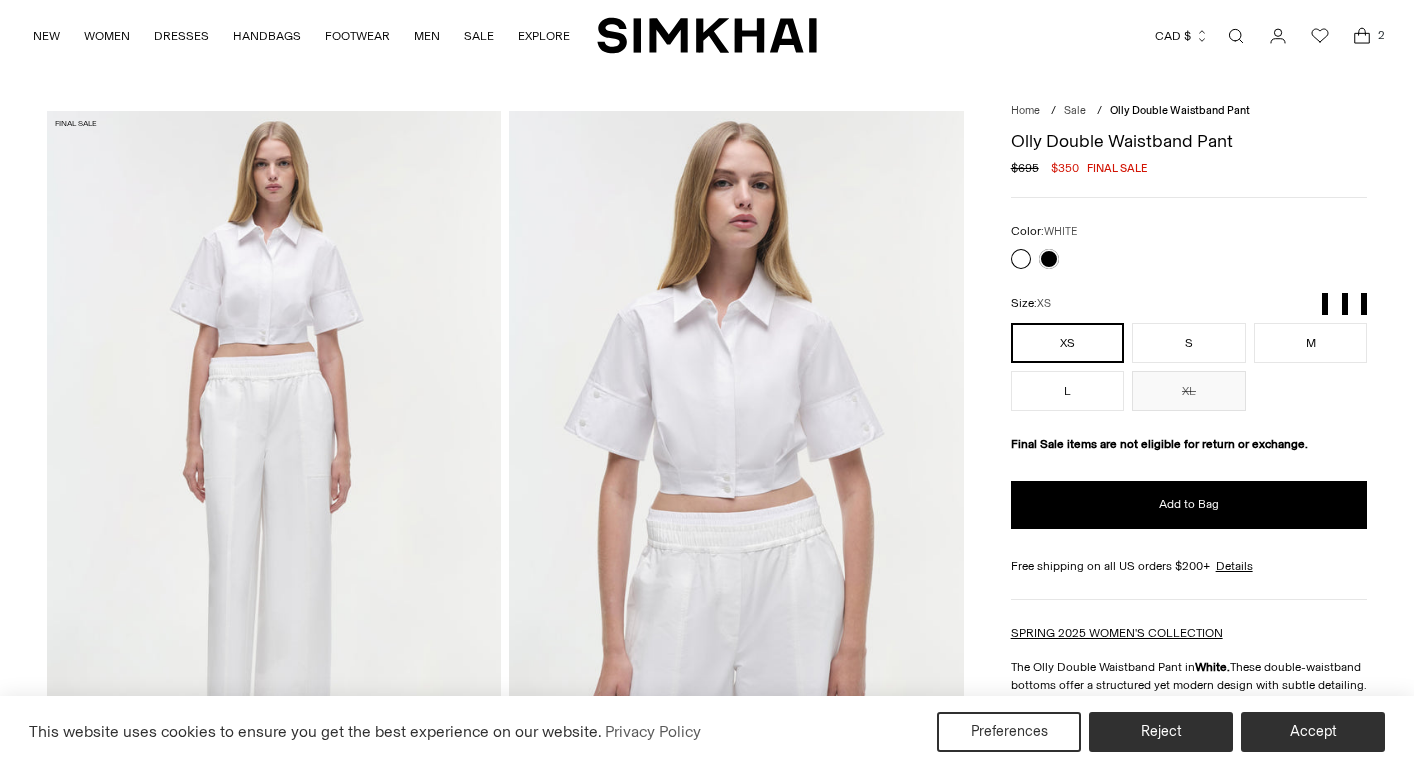 scroll, scrollTop: 0, scrollLeft: 0, axis: both 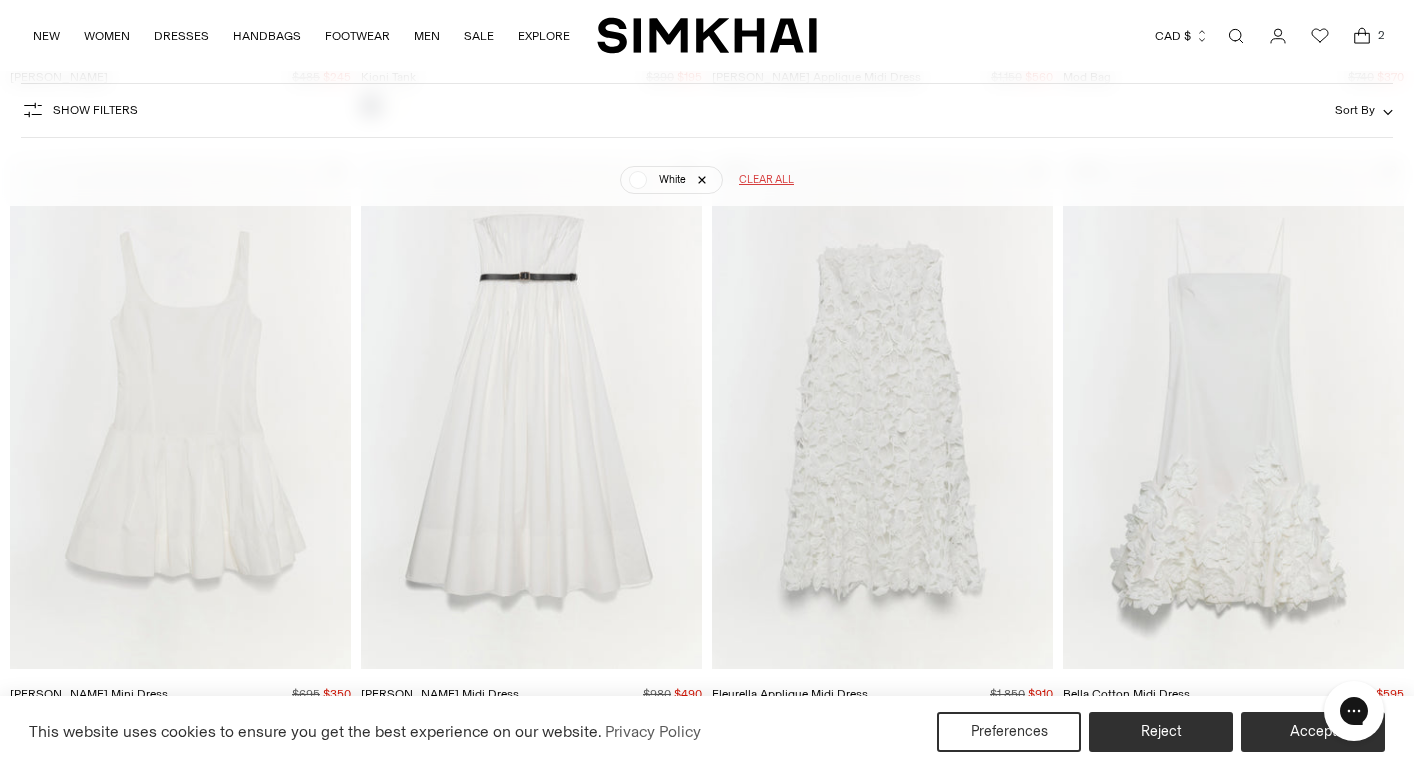 click at bounding box center (0, 0) 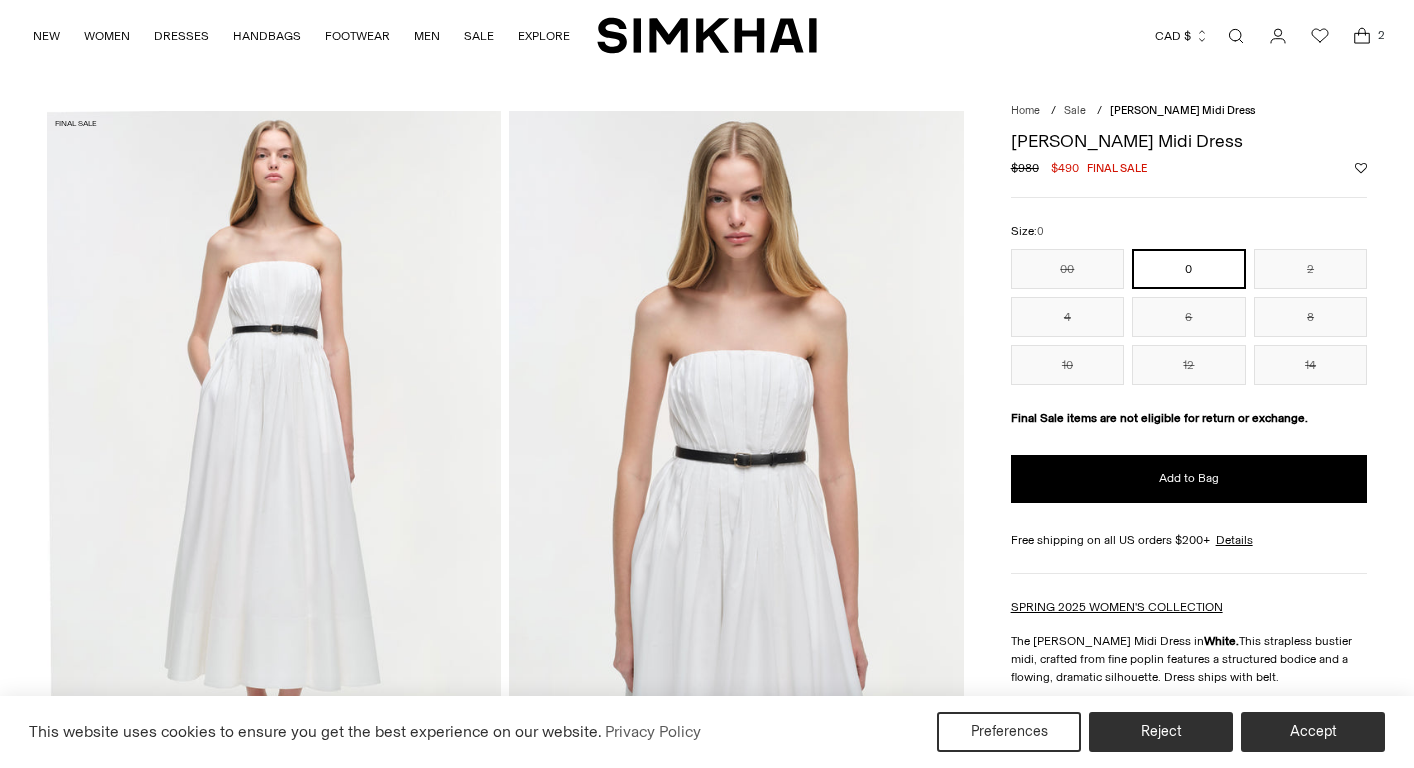 scroll, scrollTop: 1265, scrollLeft: 0, axis: vertical 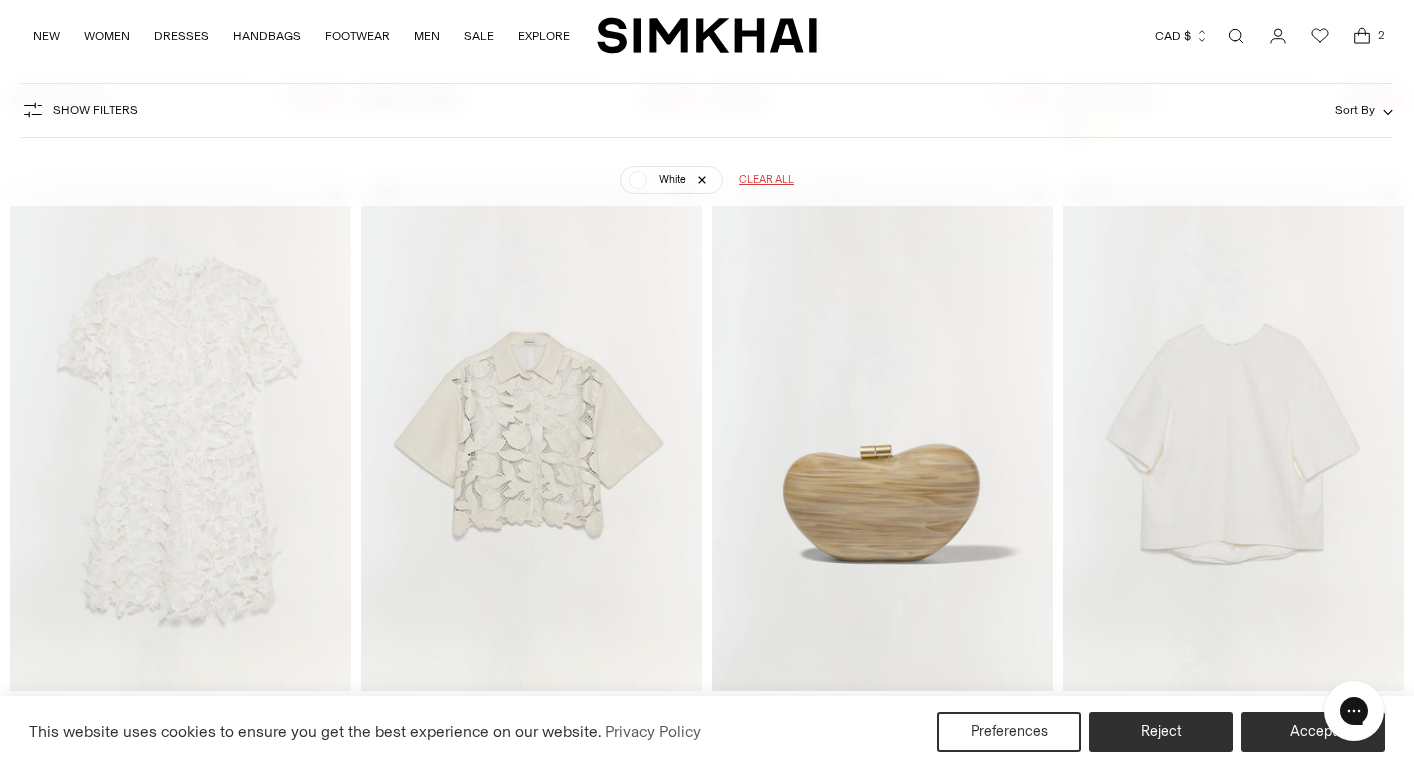 click at bounding box center (0, 0) 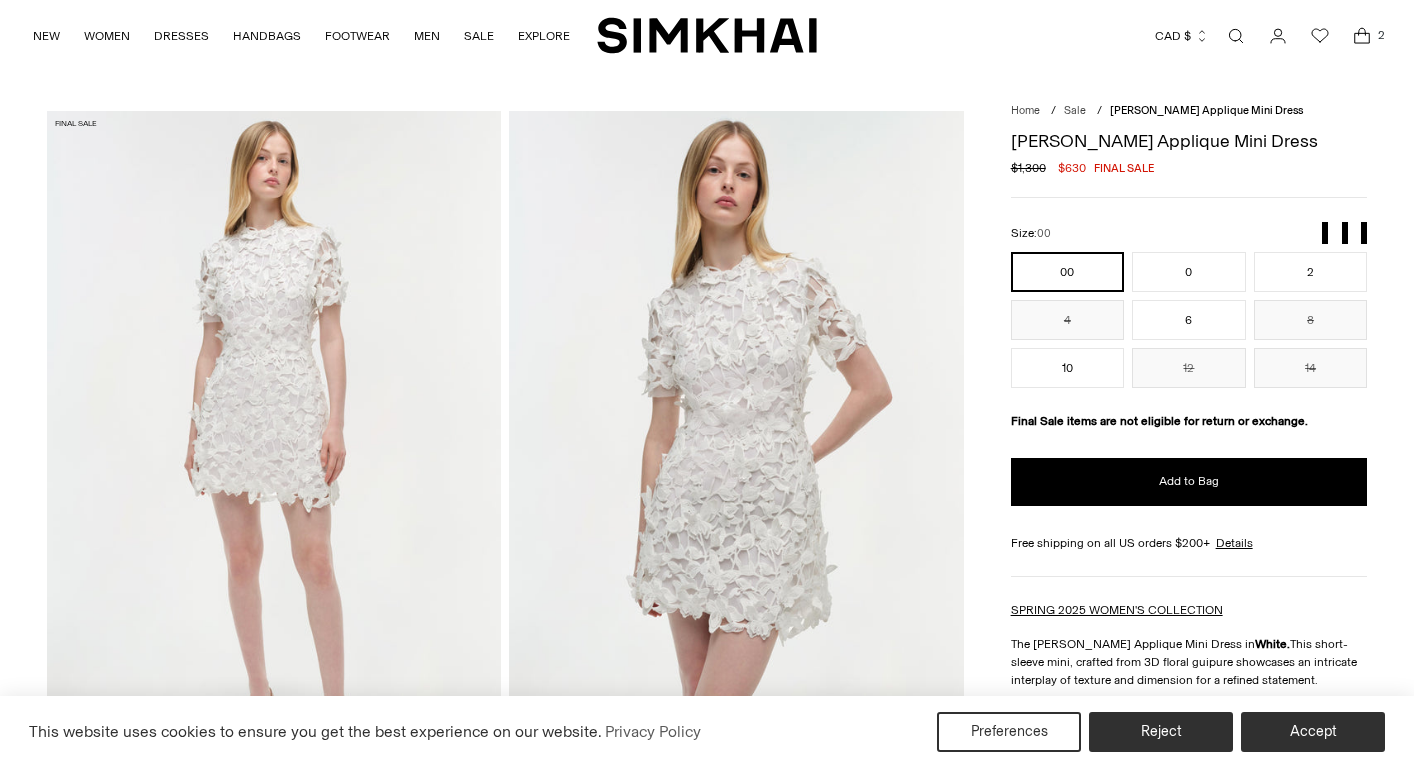 scroll, scrollTop: 0, scrollLeft: 0, axis: both 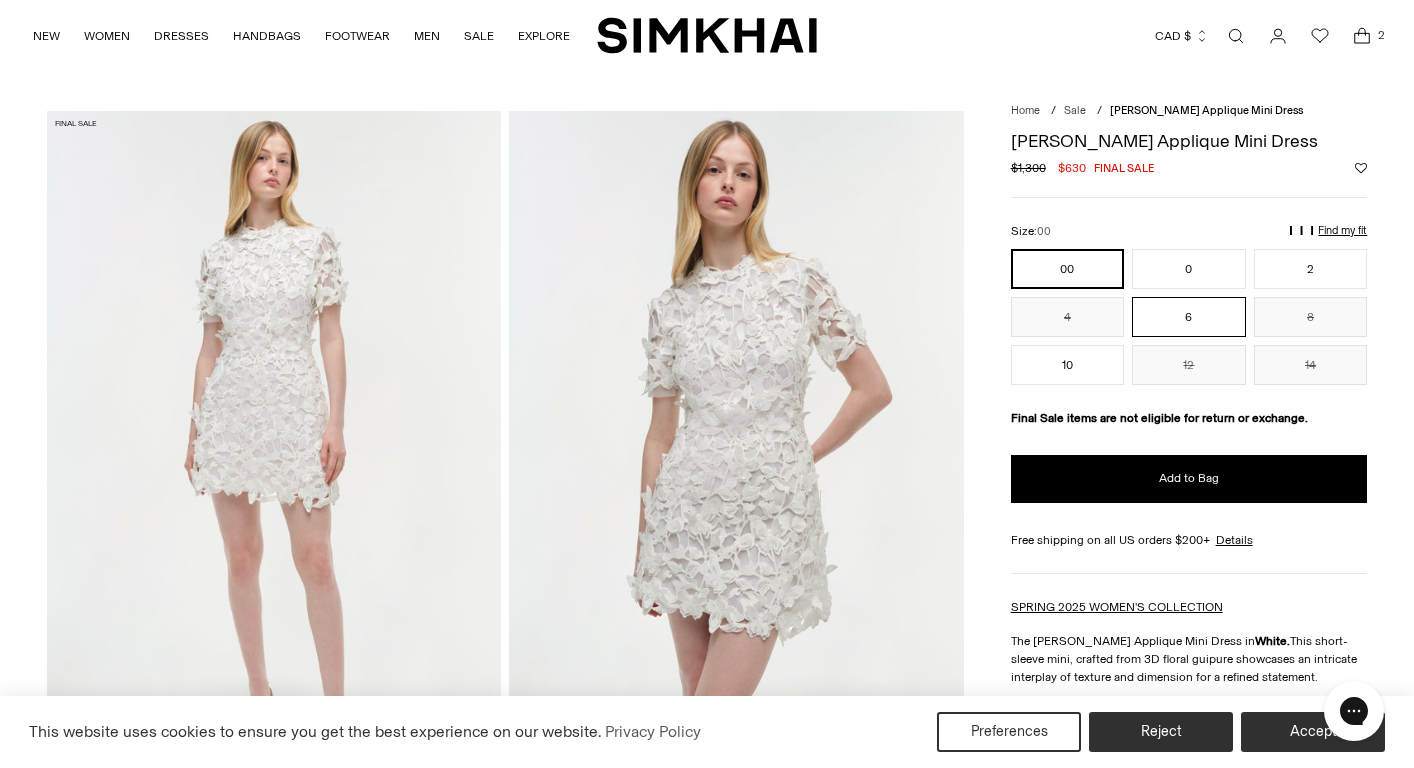 click on "6" at bounding box center [1189, 317] 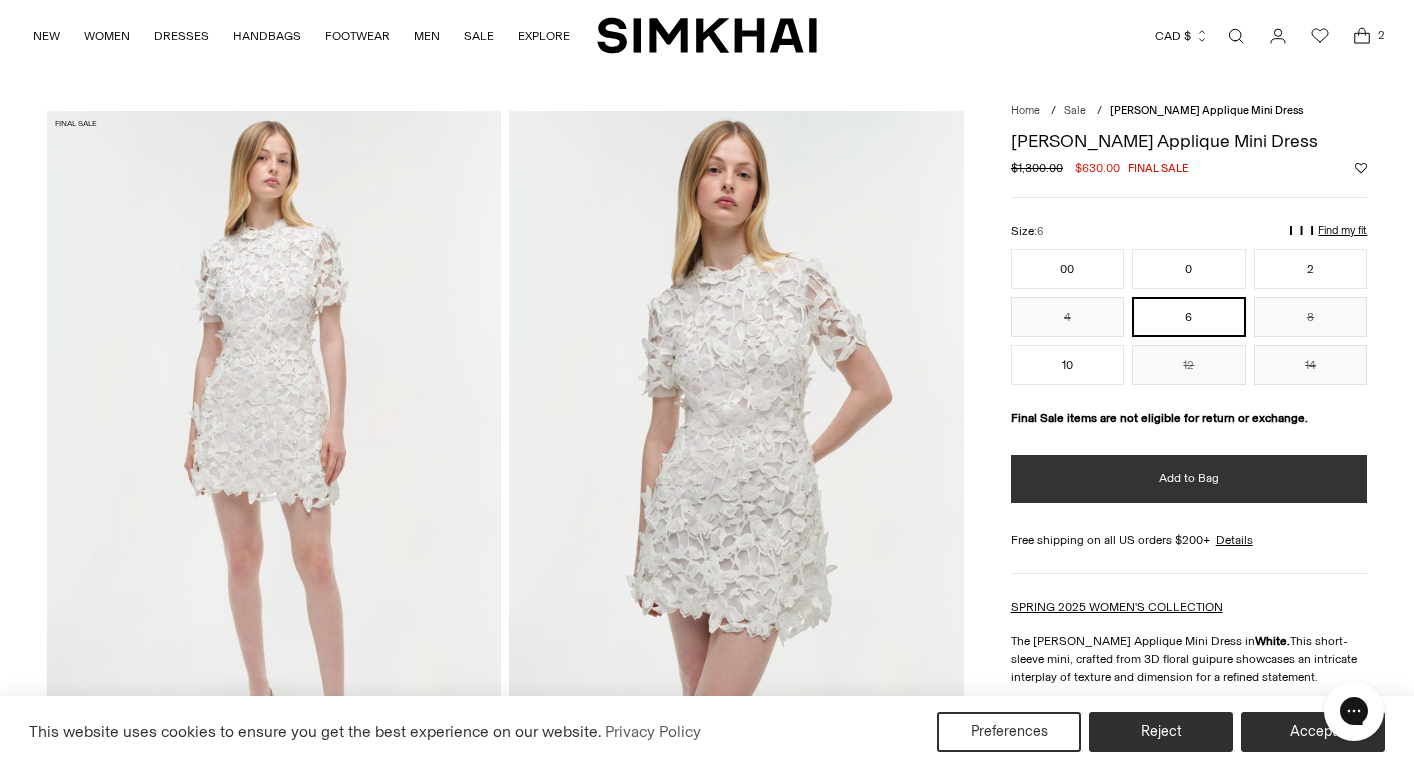 click on "Add to Bag" at bounding box center (1189, 479) 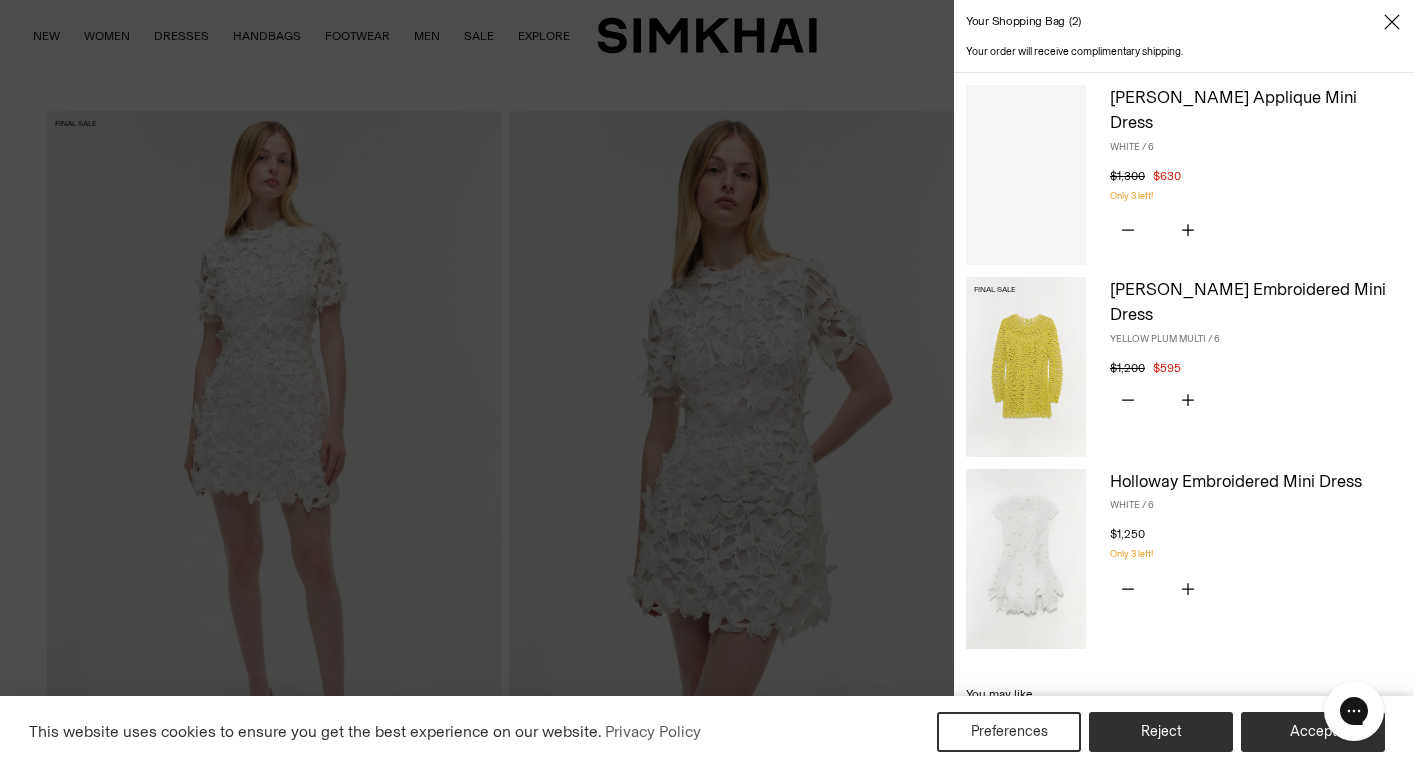 click at bounding box center [707, 384] 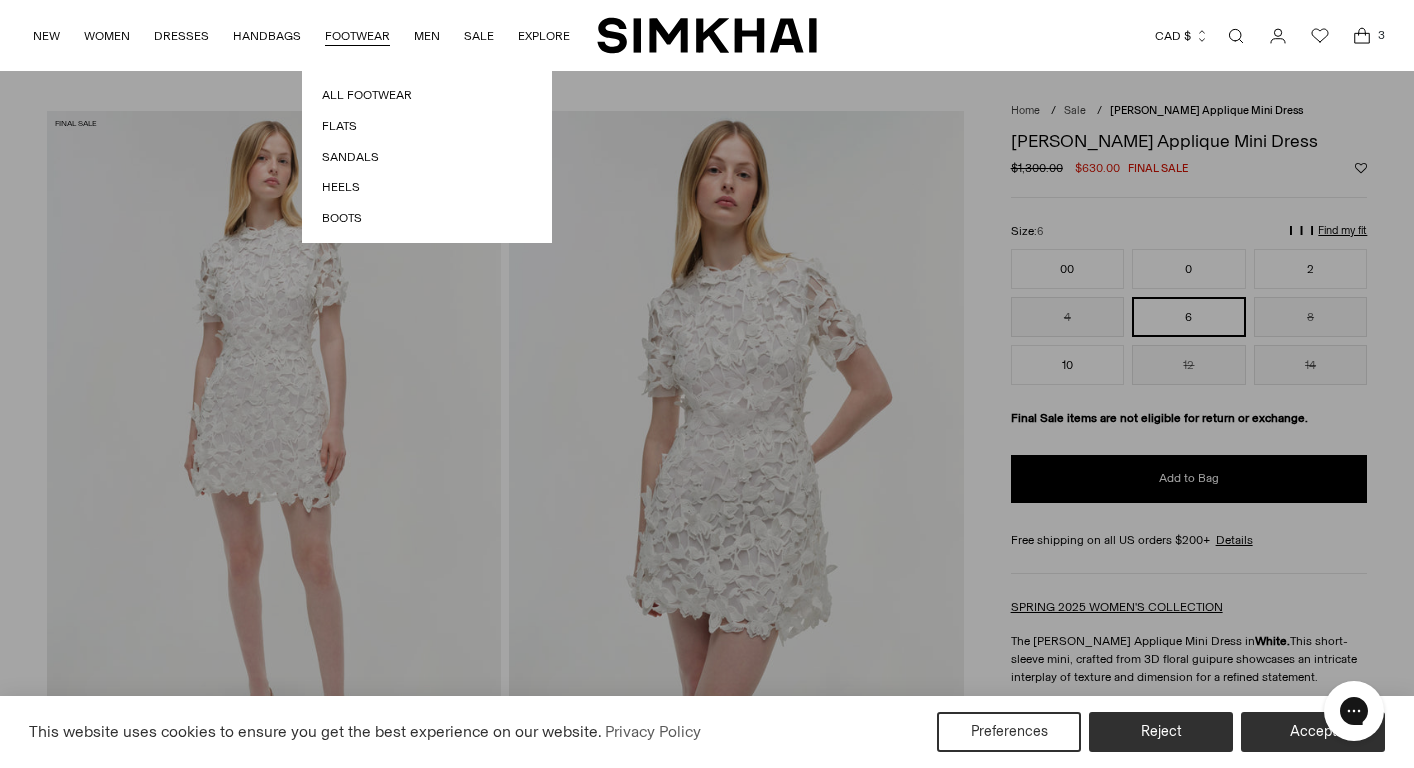 scroll, scrollTop: 0, scrollLeft: 0, axis: both 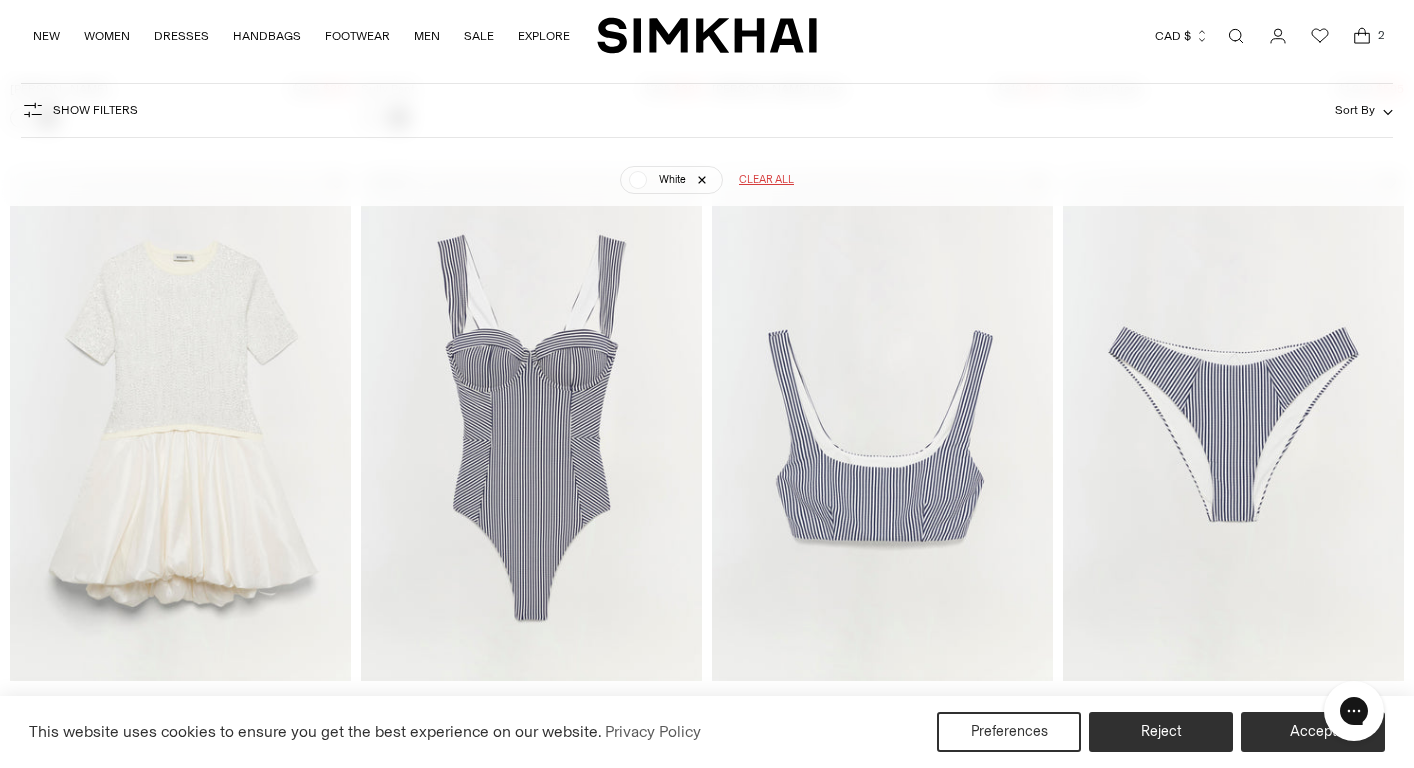 click at bounding box center (0, 0) 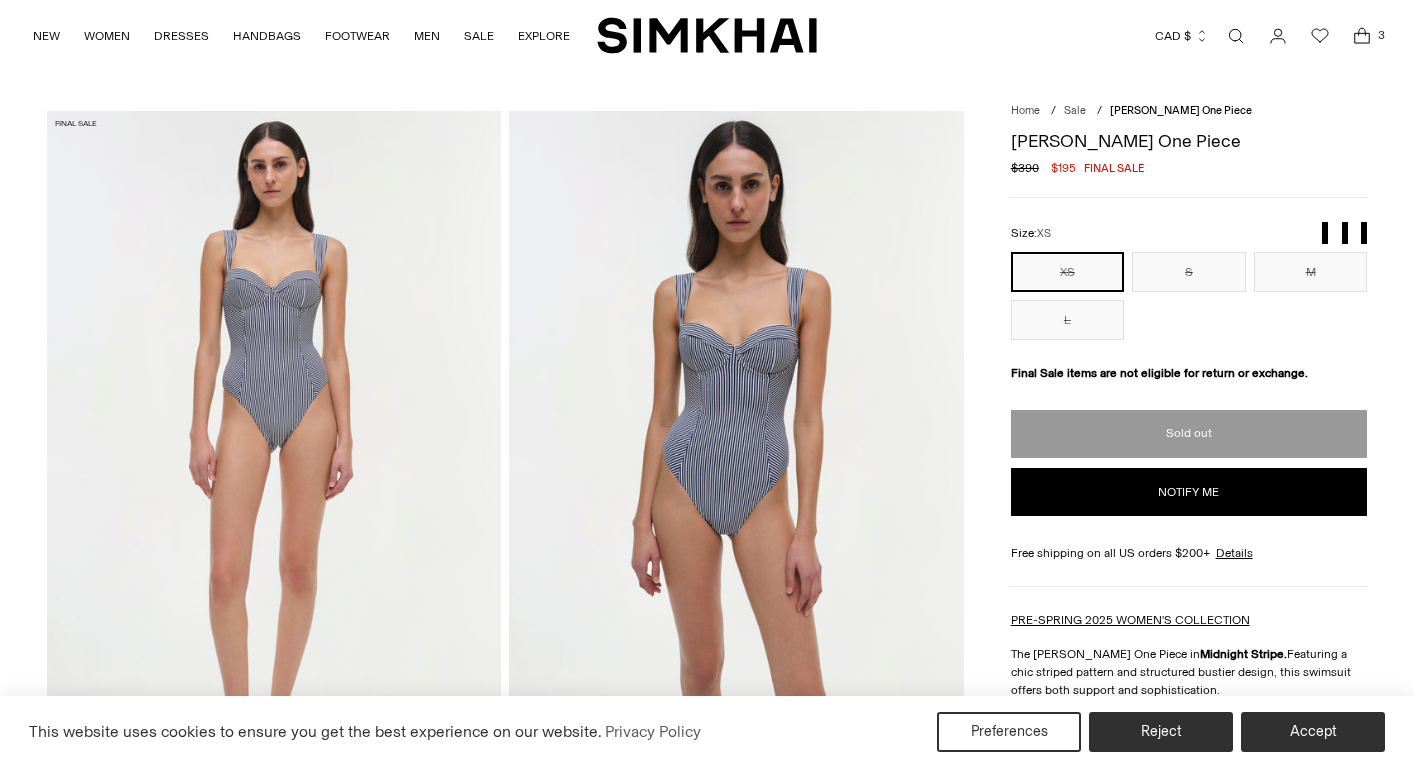scroll, scrollTop: 0, scrollLeft: 0, axis: both 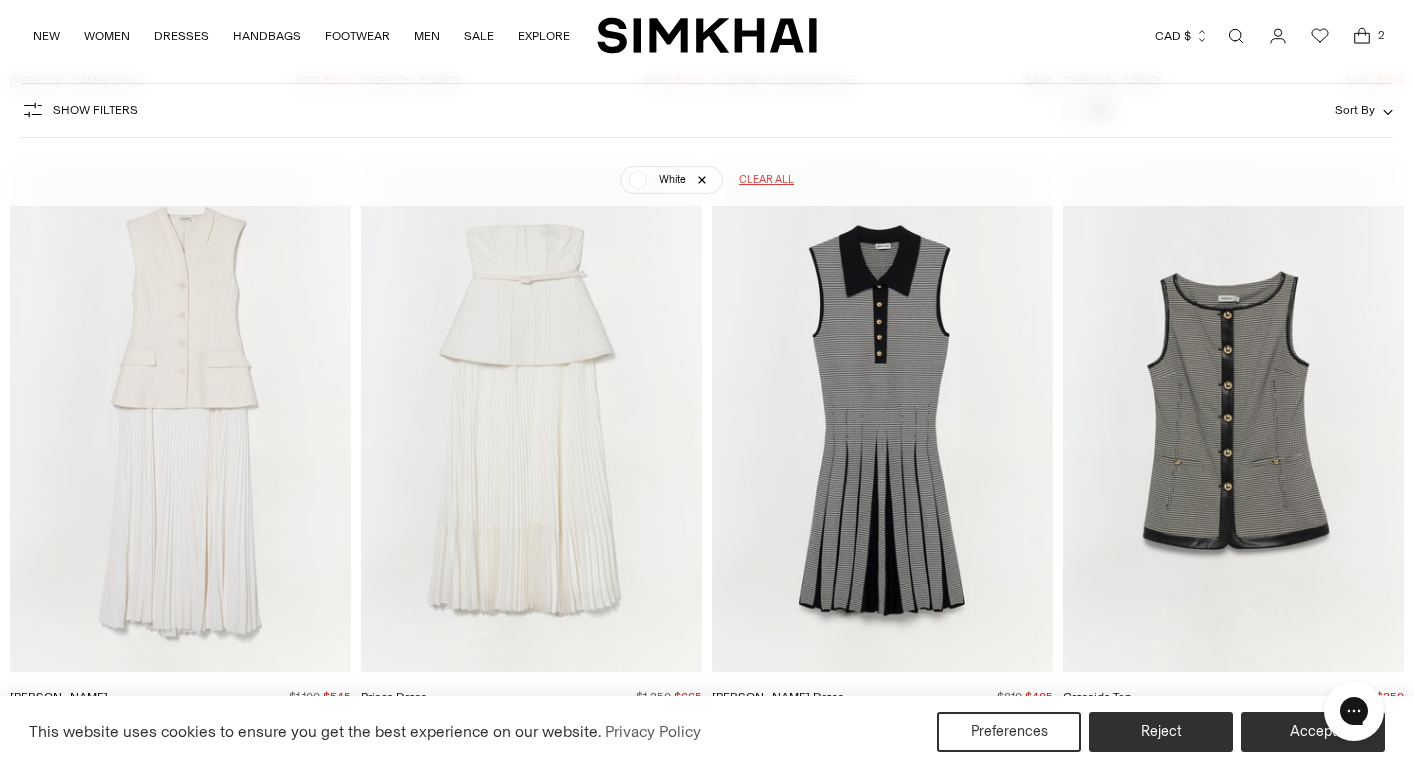 click at bounding box center [0, 0] 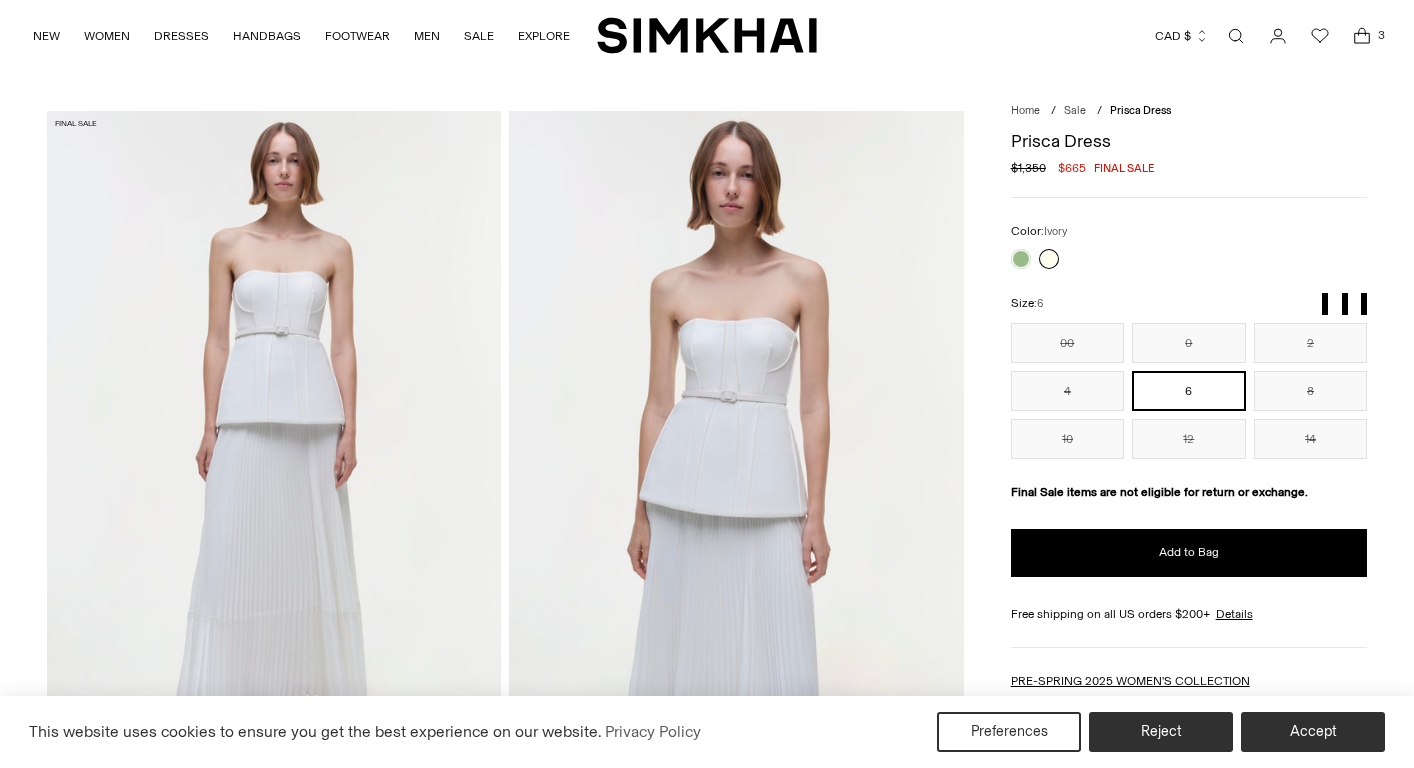 scroll, scrollTop: 0, scrollLeft: 0, axis: both 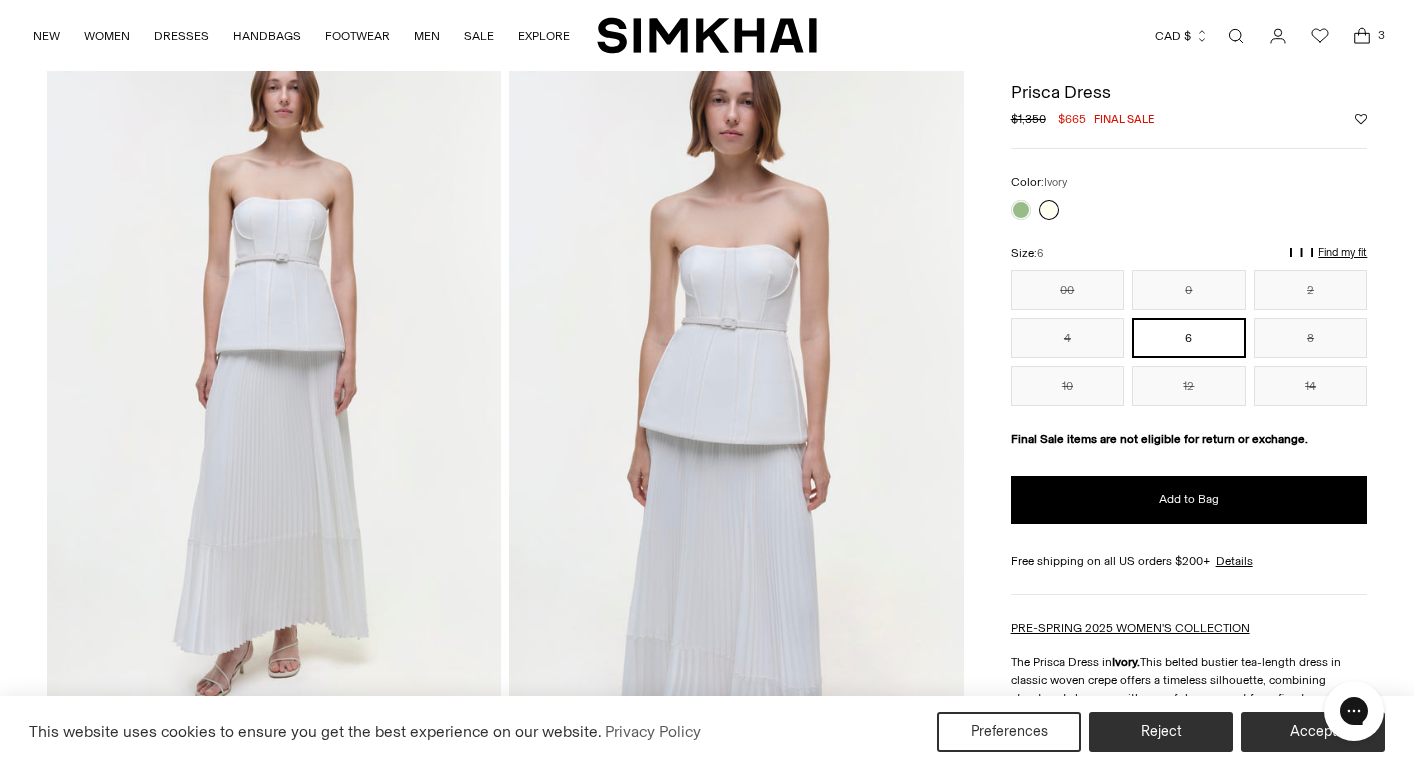 click on "6" at bounding box center [1189, 338] 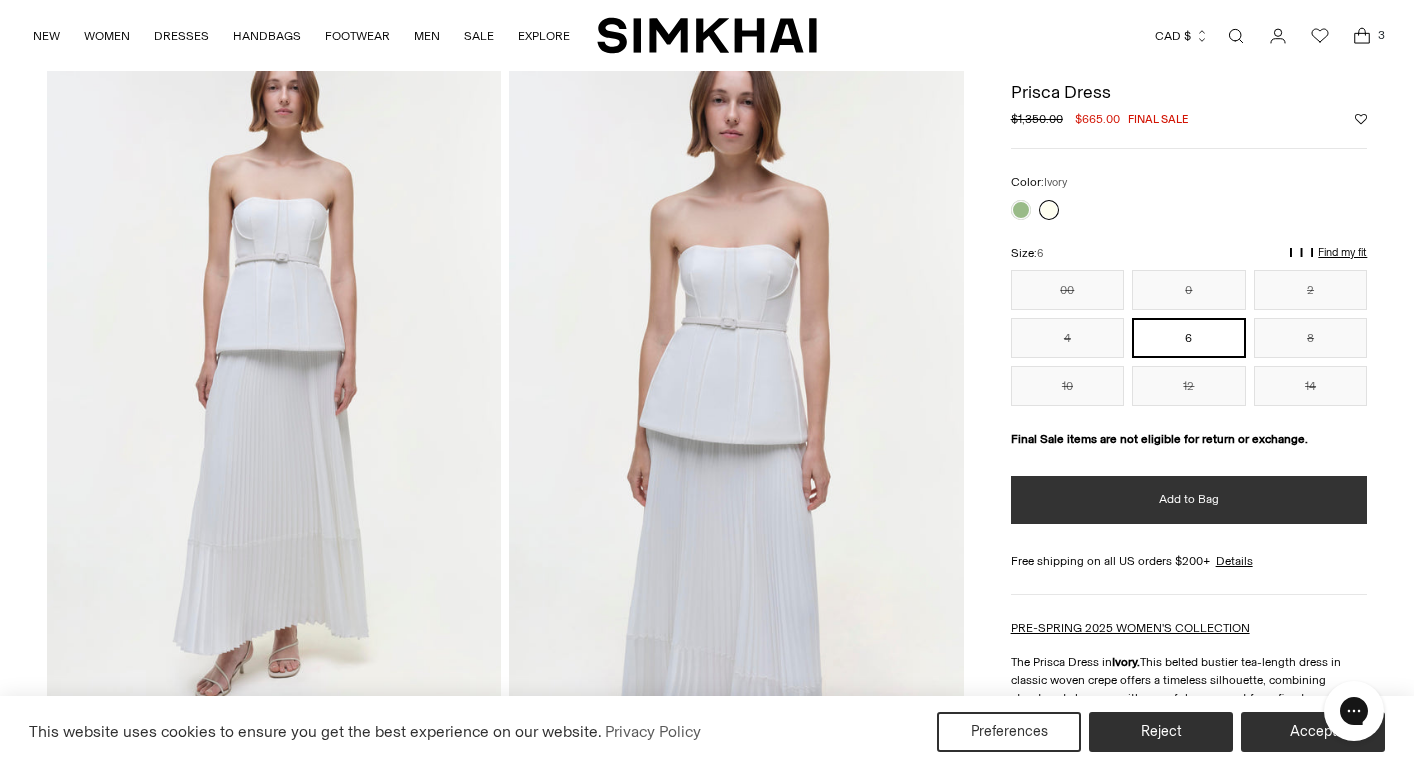 click on "Add to Bag" at bounding box center [1189, 499] 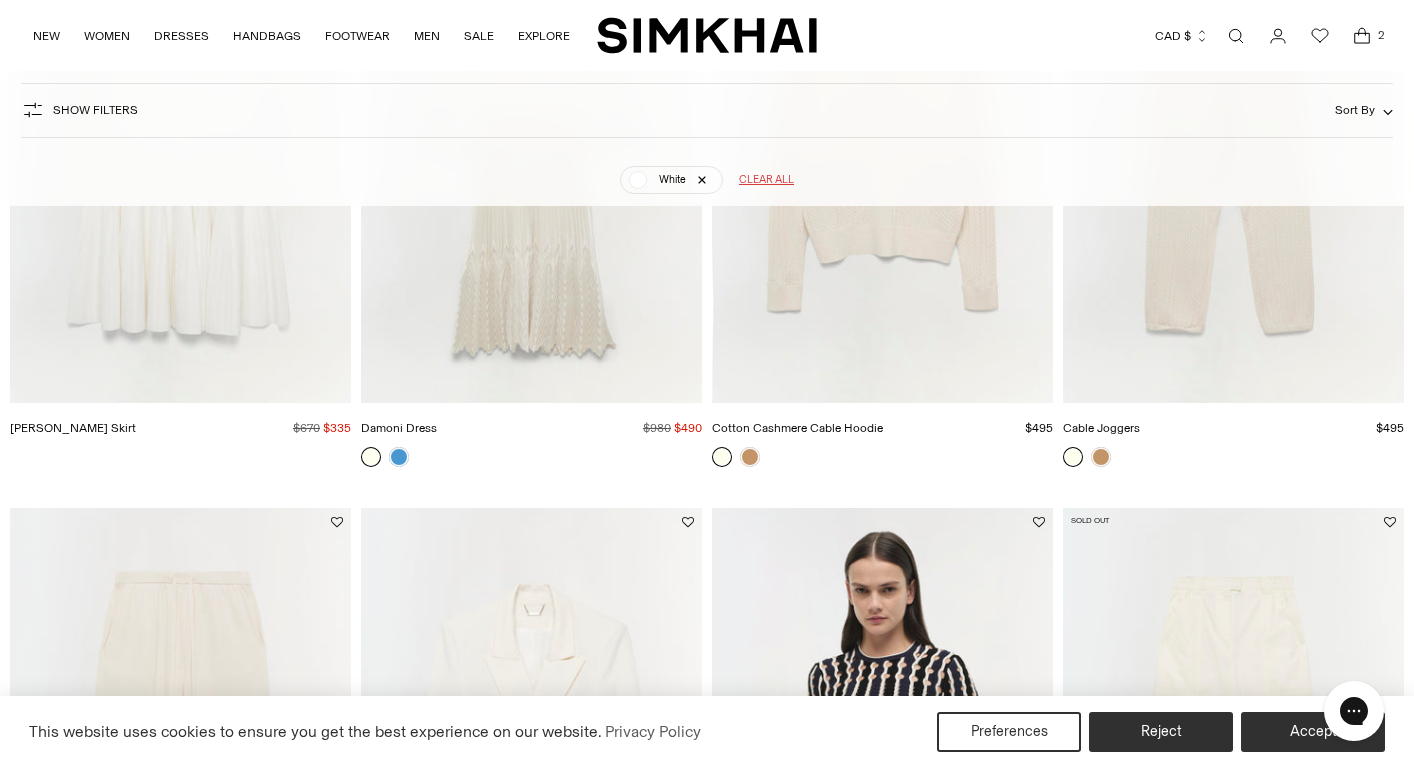 scroll, scrollTop: 8905, scrollLeft: 0, axis: vertical 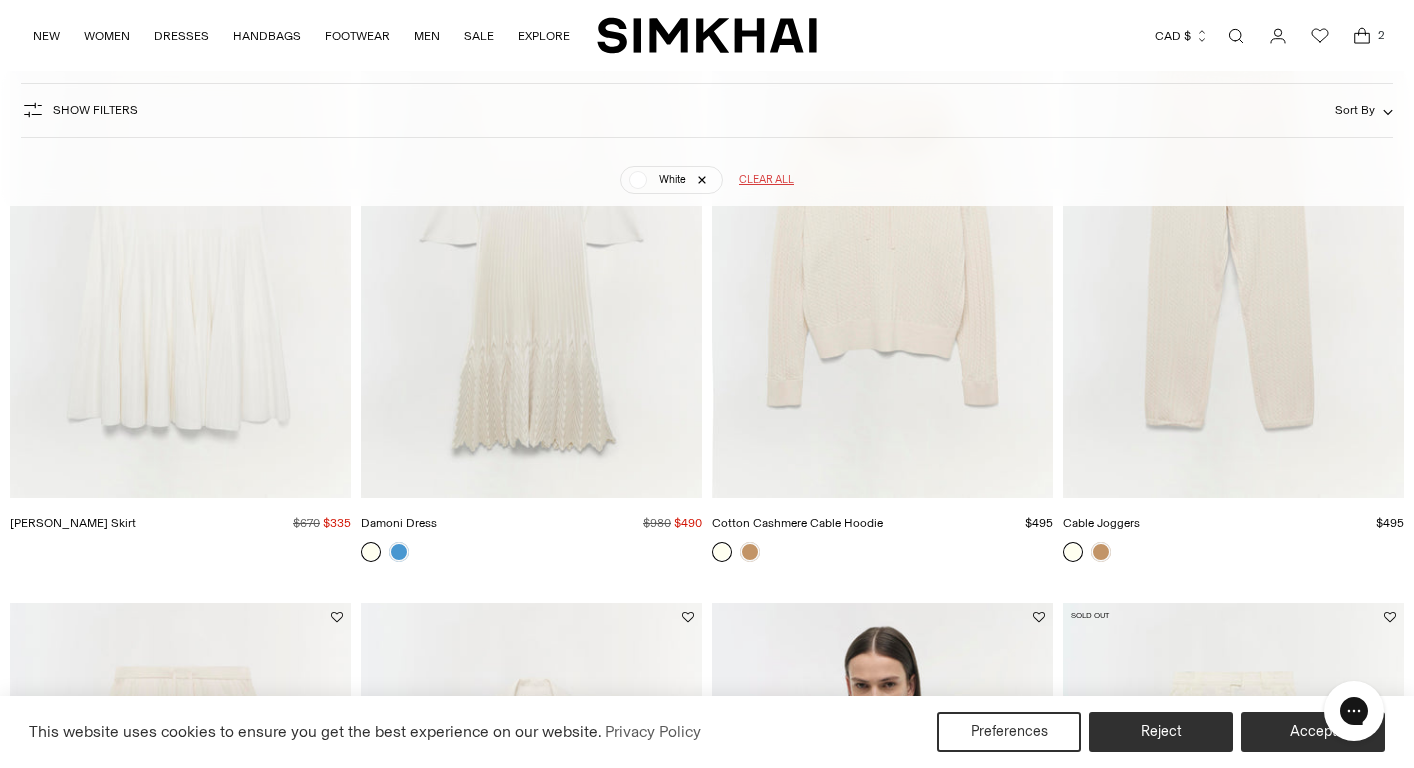 click at bounding box center (0, 0) 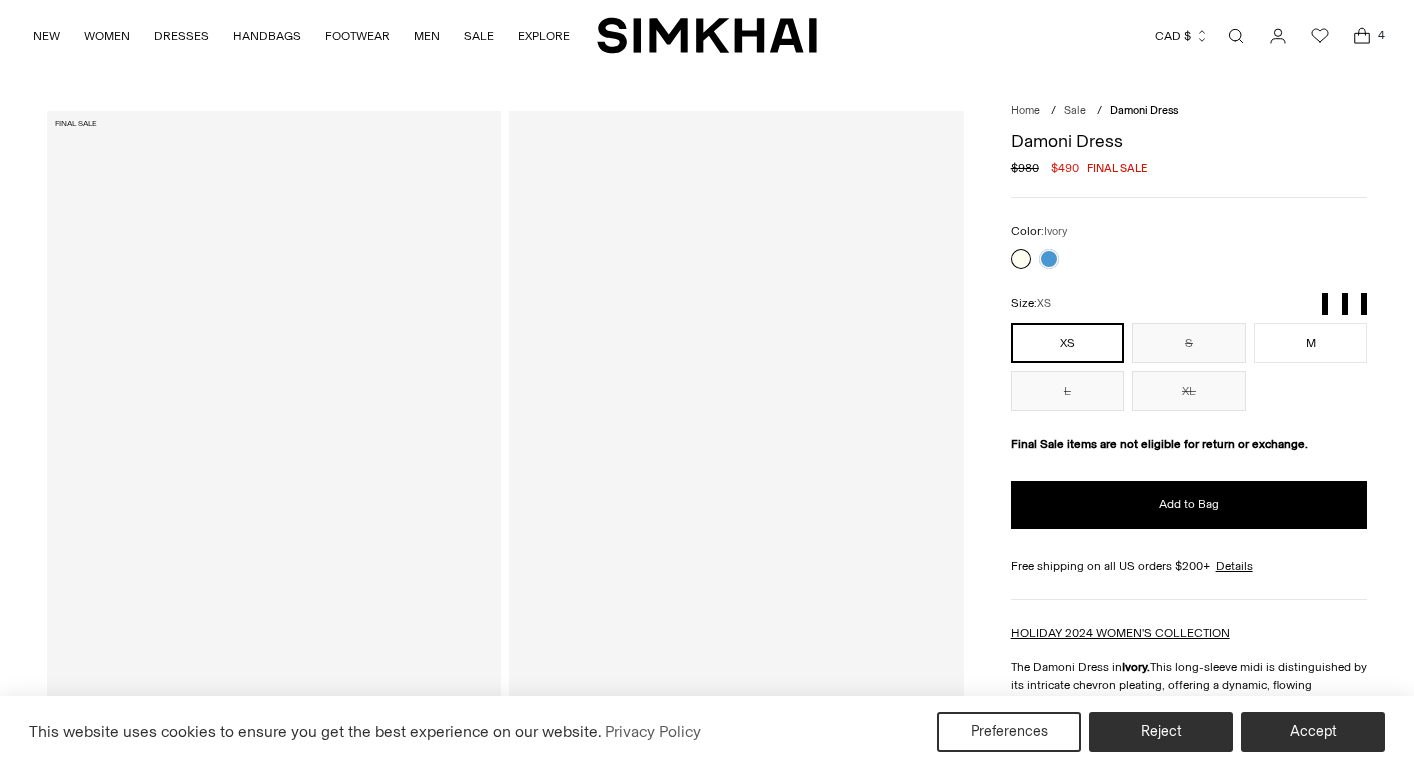 scroll, scrollTop: 0, scrollLeft: 0, axis: both 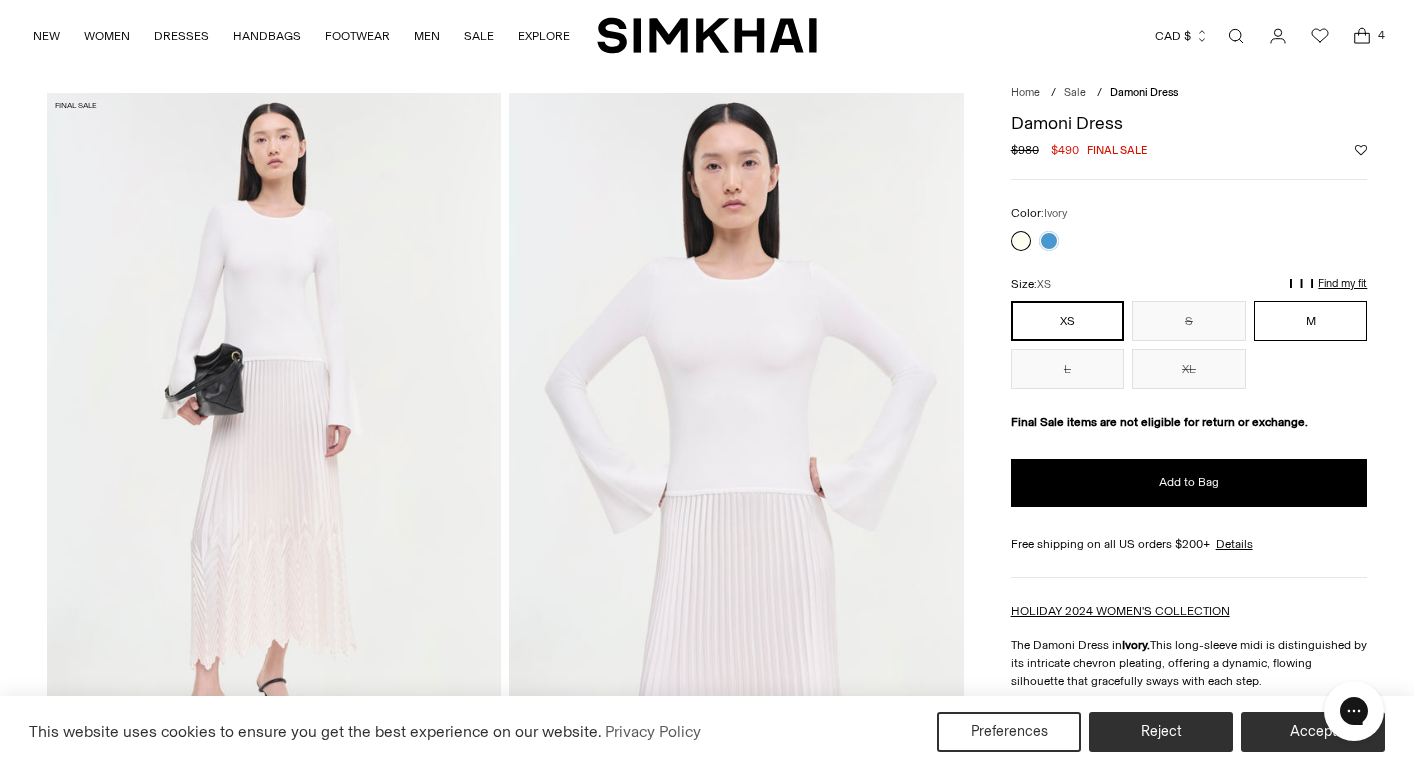 click on "M" at bounding box center [1311, 321] 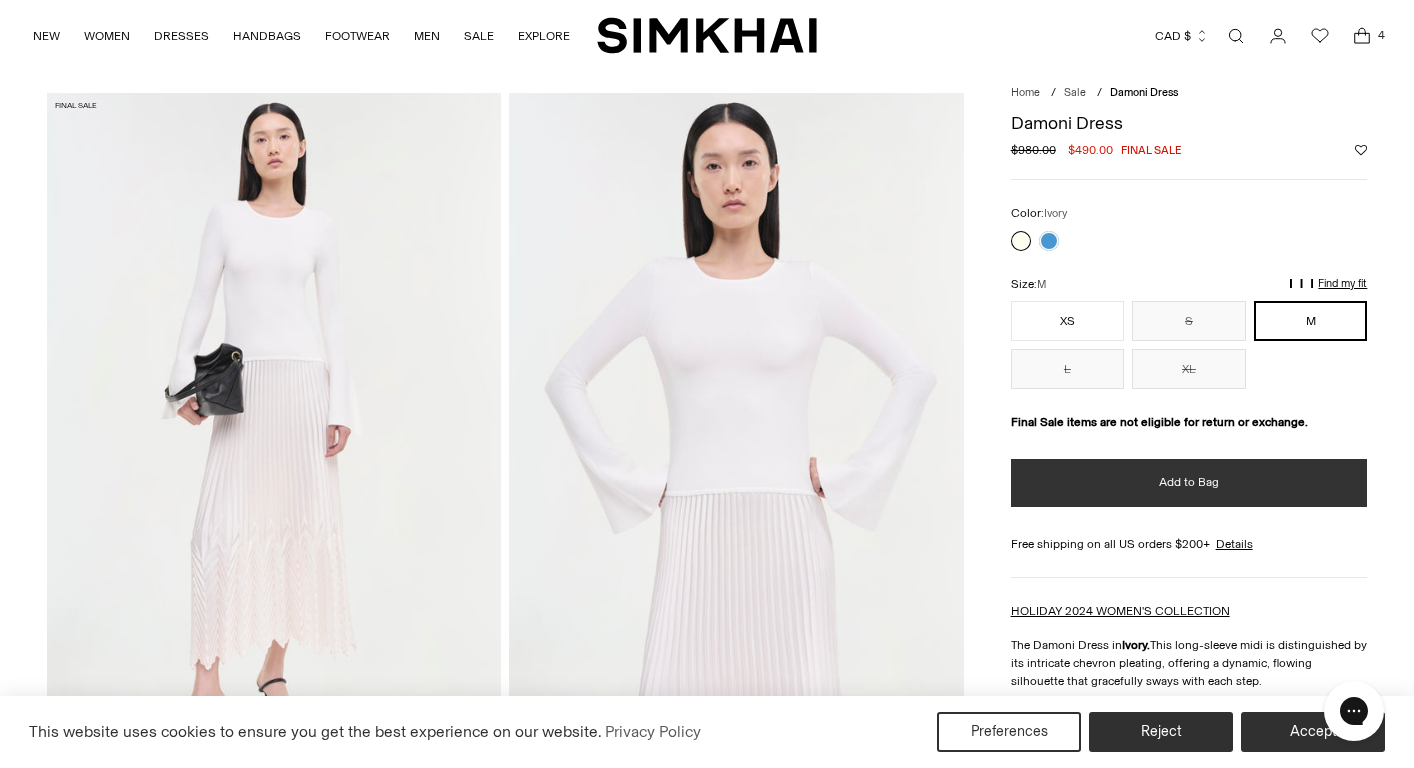 click on "Add to Bag" at bounding box center [1189, 483] 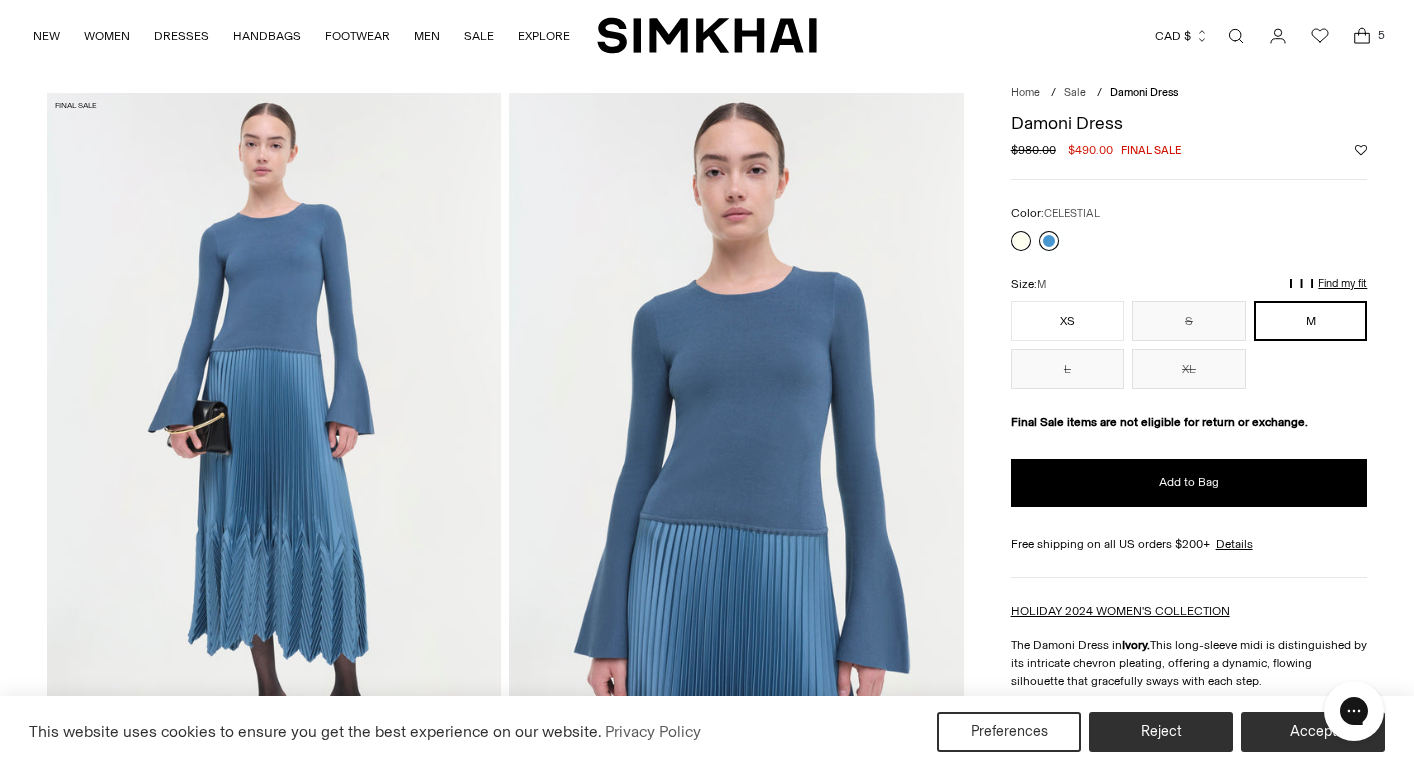 click at bounding box center (1049, 241) 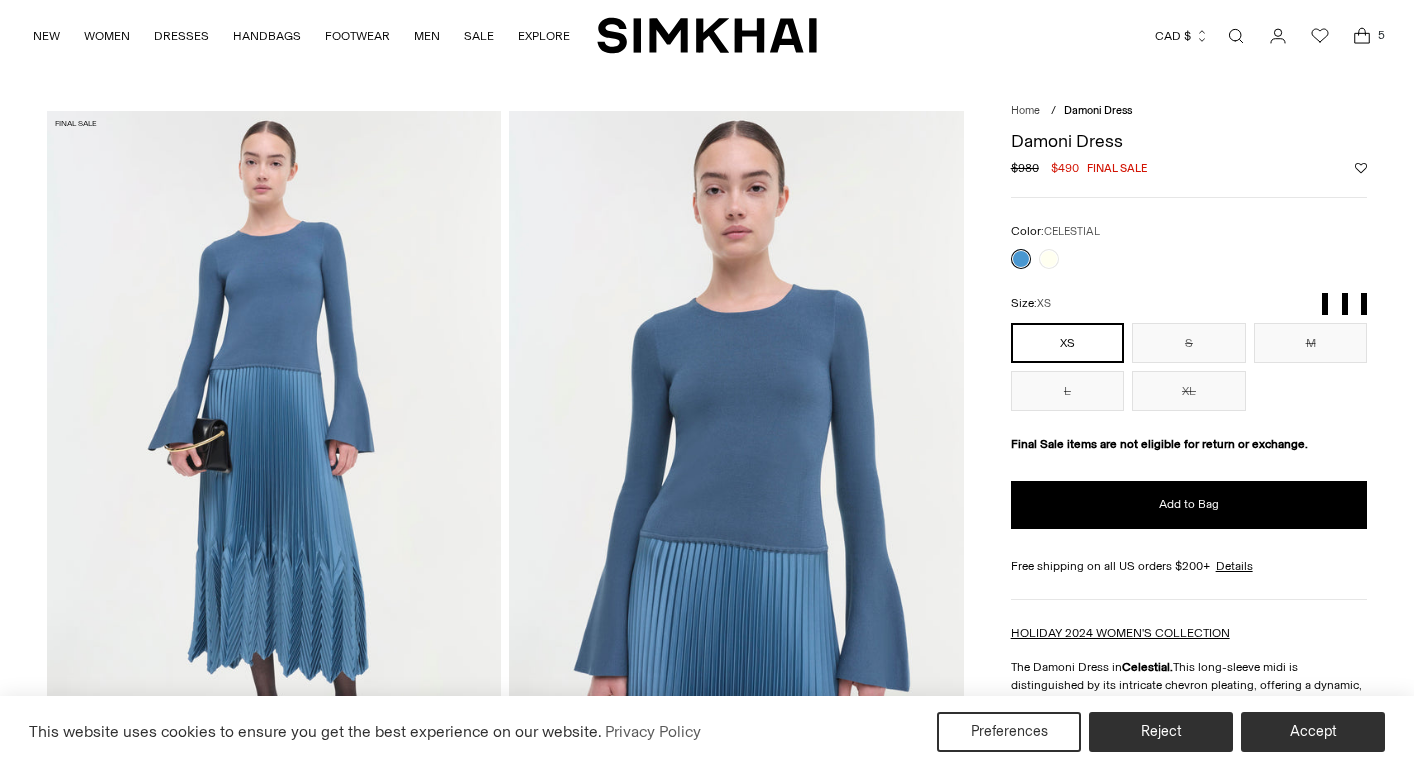 scroll, scrollTop: 0, scrollLeft: 0, axis: both 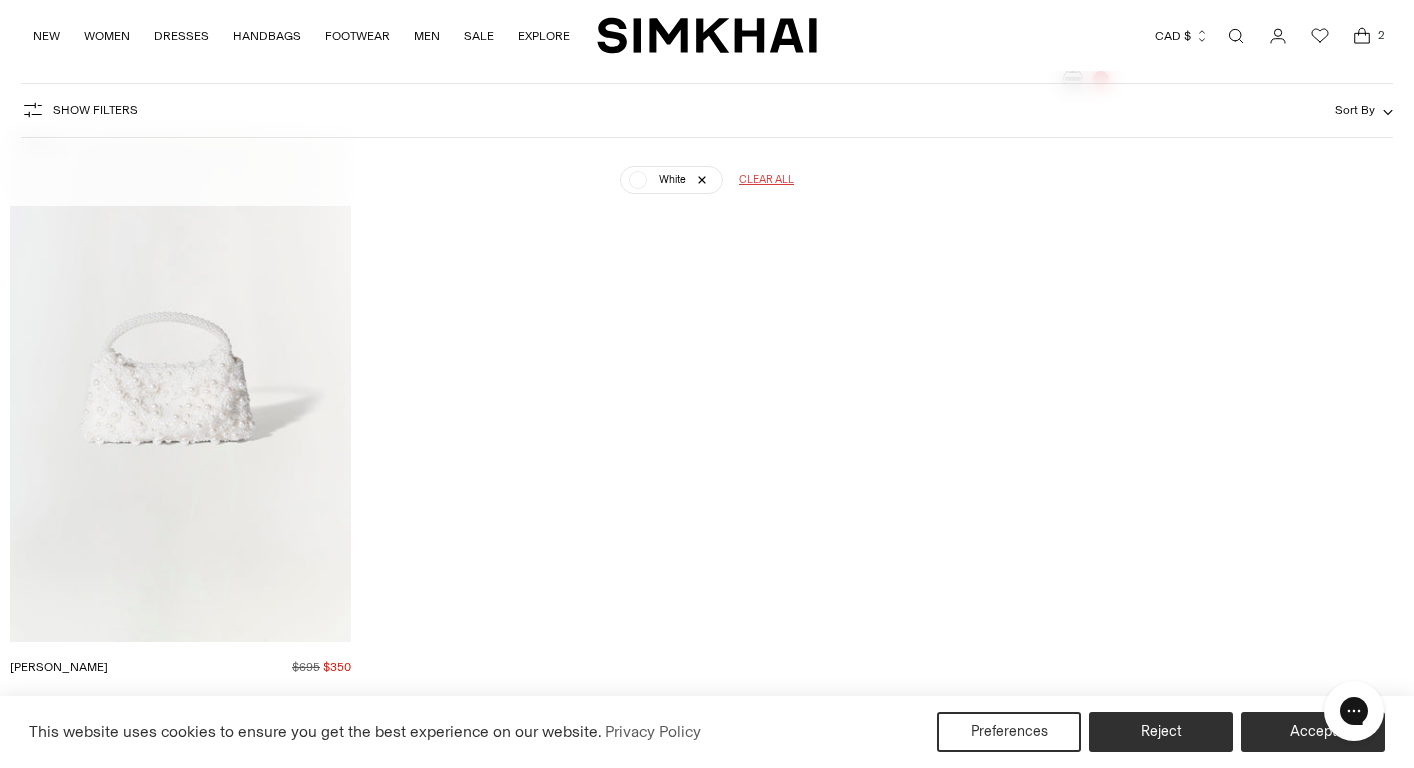 click 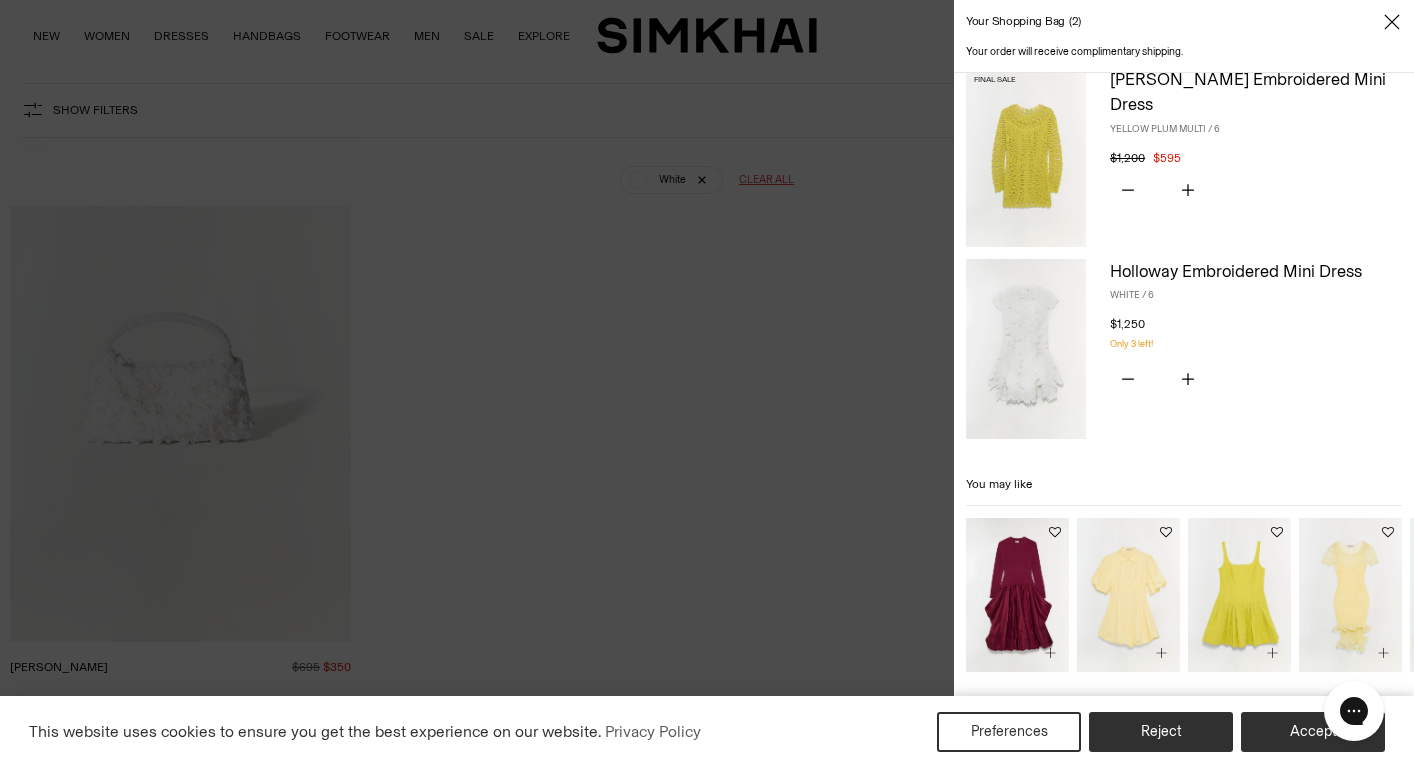 scroll, scrollTop: 18, scrollLeft: 0, axis: vertical 